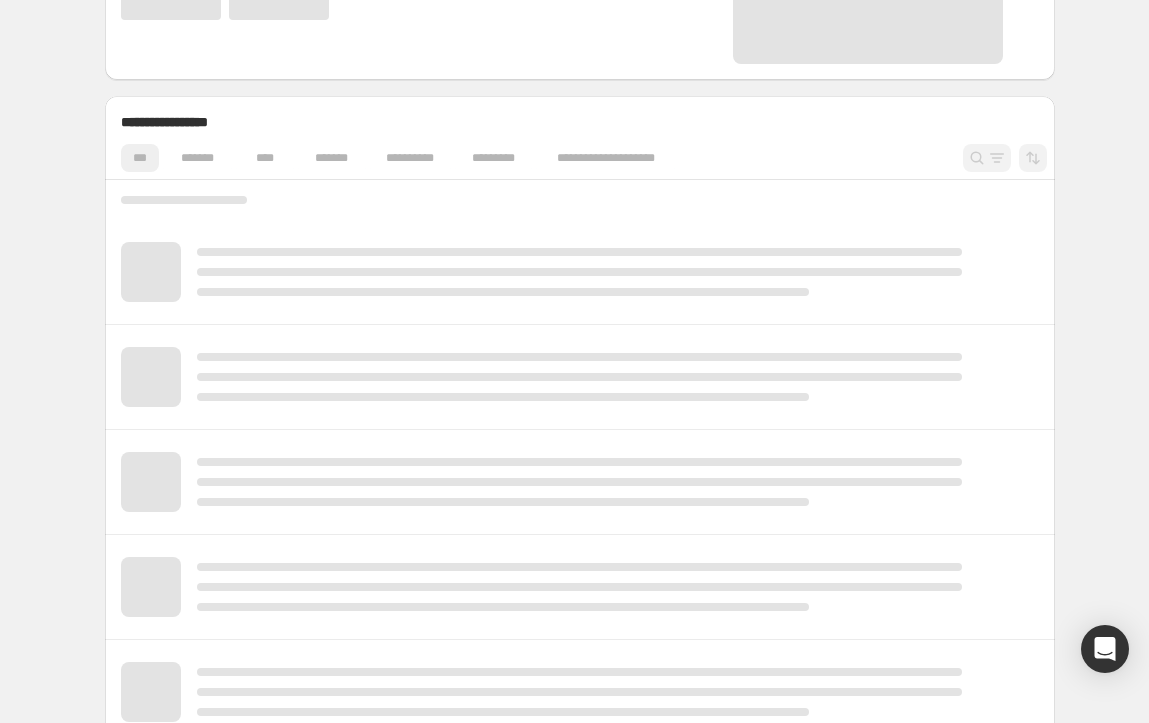 scroll, scrollTop: 460, scrollLeft: 0, axis: vertical 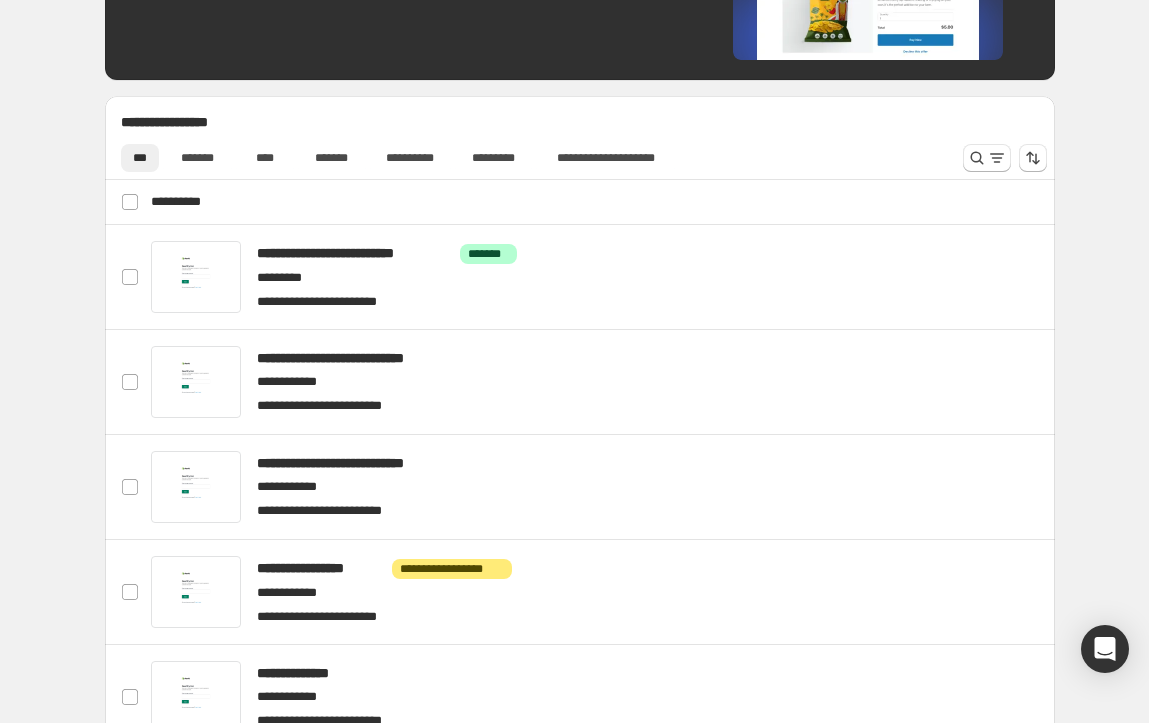 click at bounding box center [603, 277] 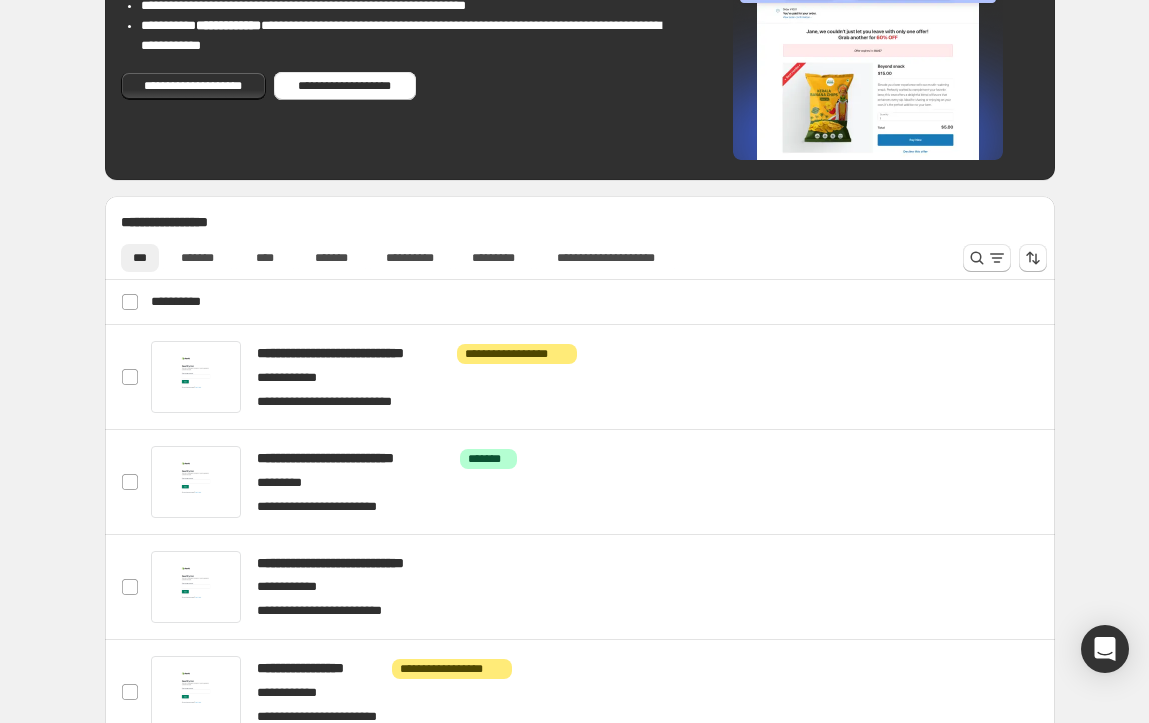 scroll, scrollTop: 400, scrollLeft: 0, axis: vertical 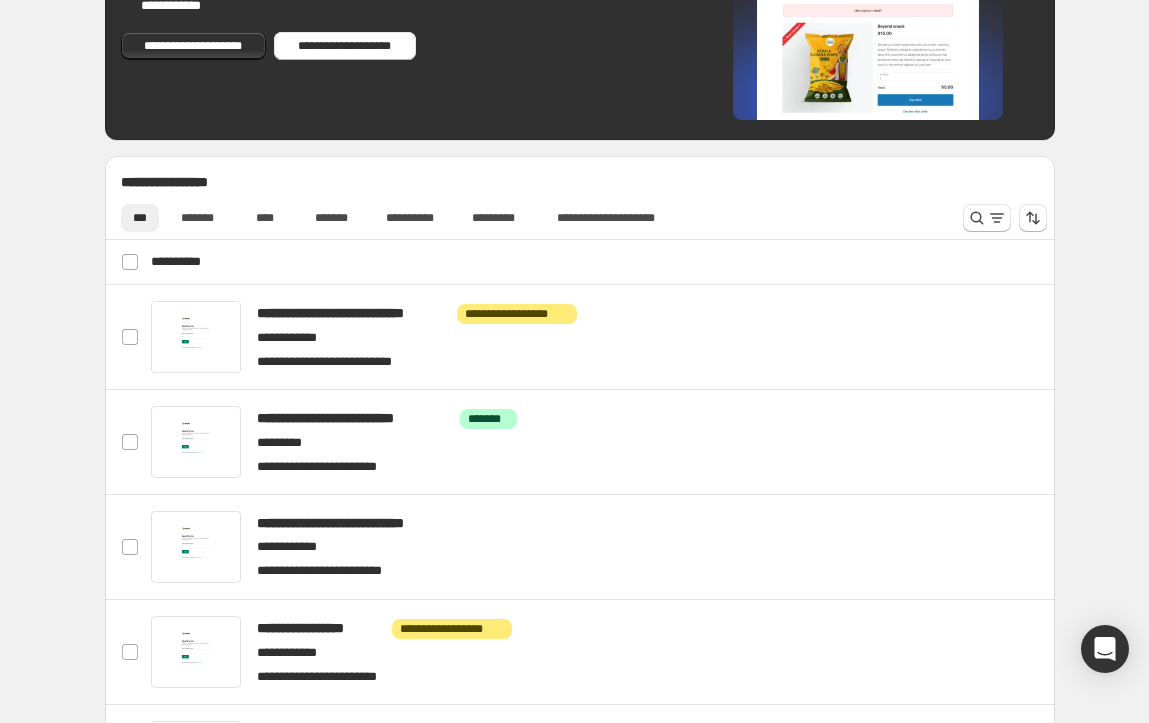 click at bounding box center [0, 0] 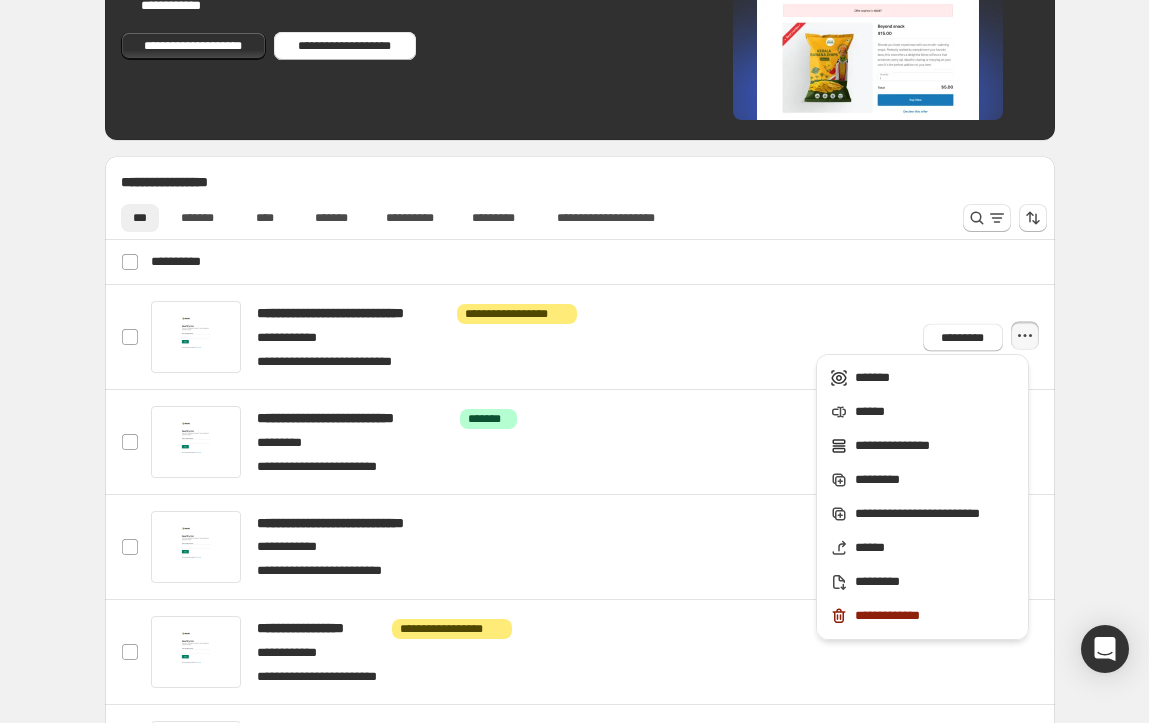click on "******" at bounding box center (935, 412) 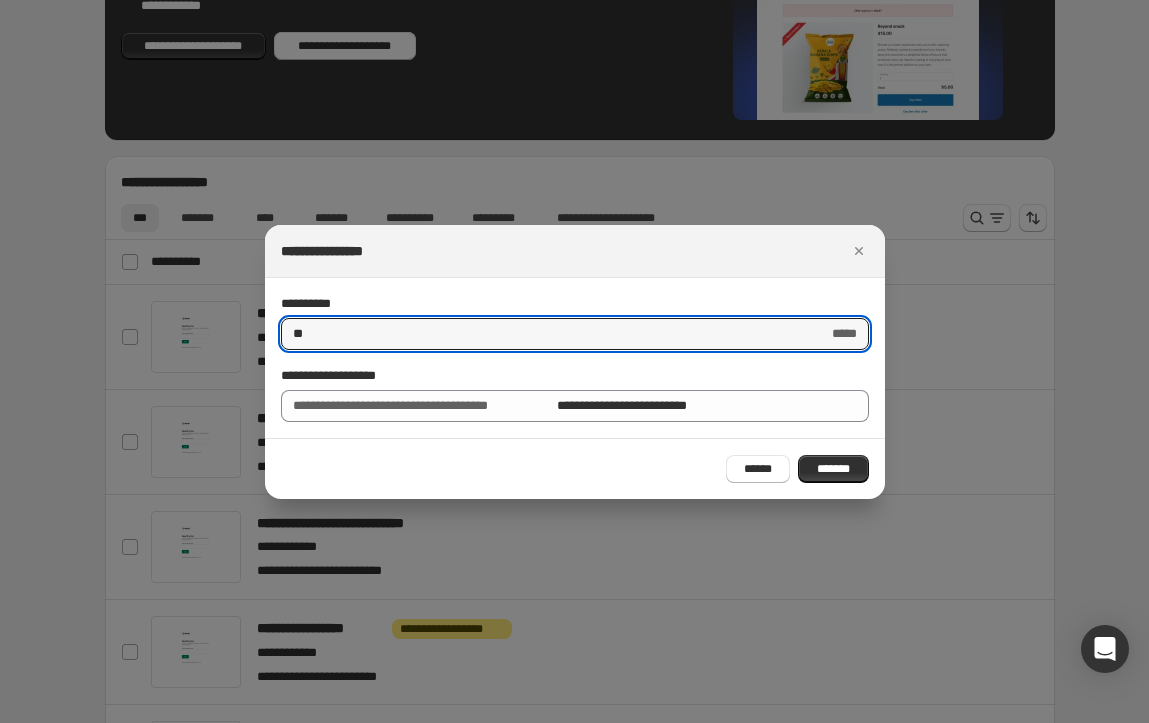 type on "*" 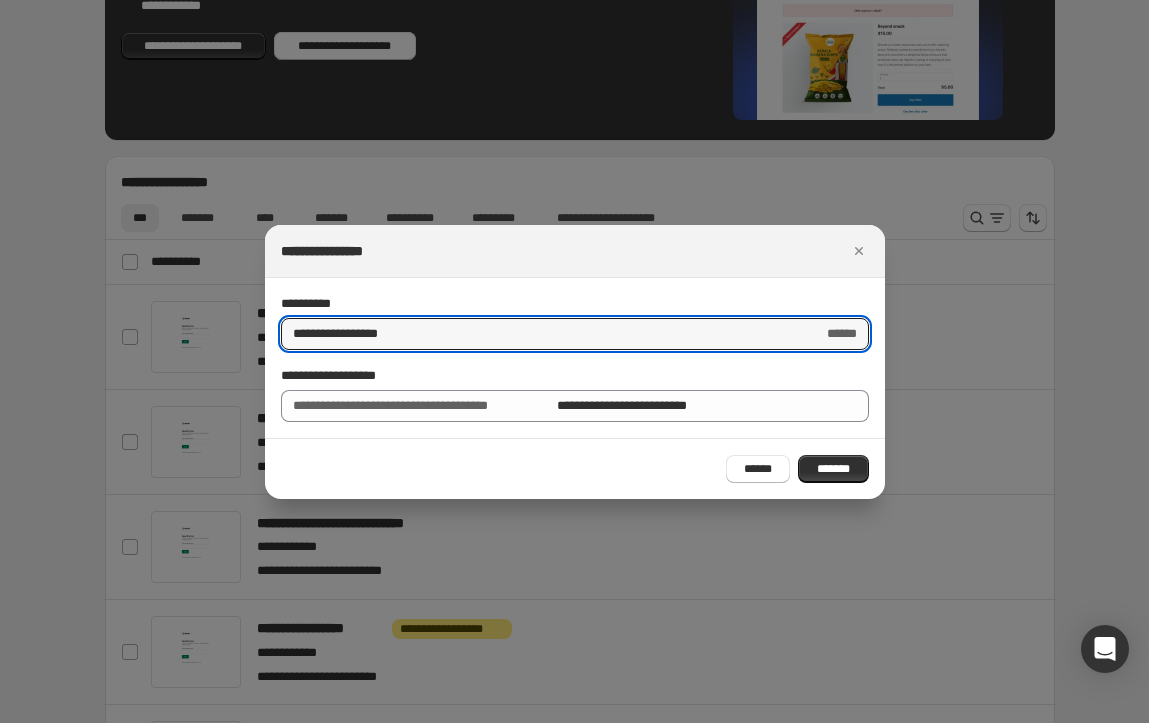 drag, startPoint x: 466, startPoint y: 334, endPoint x: 283, endPoint y: 359, distance: 184.69975 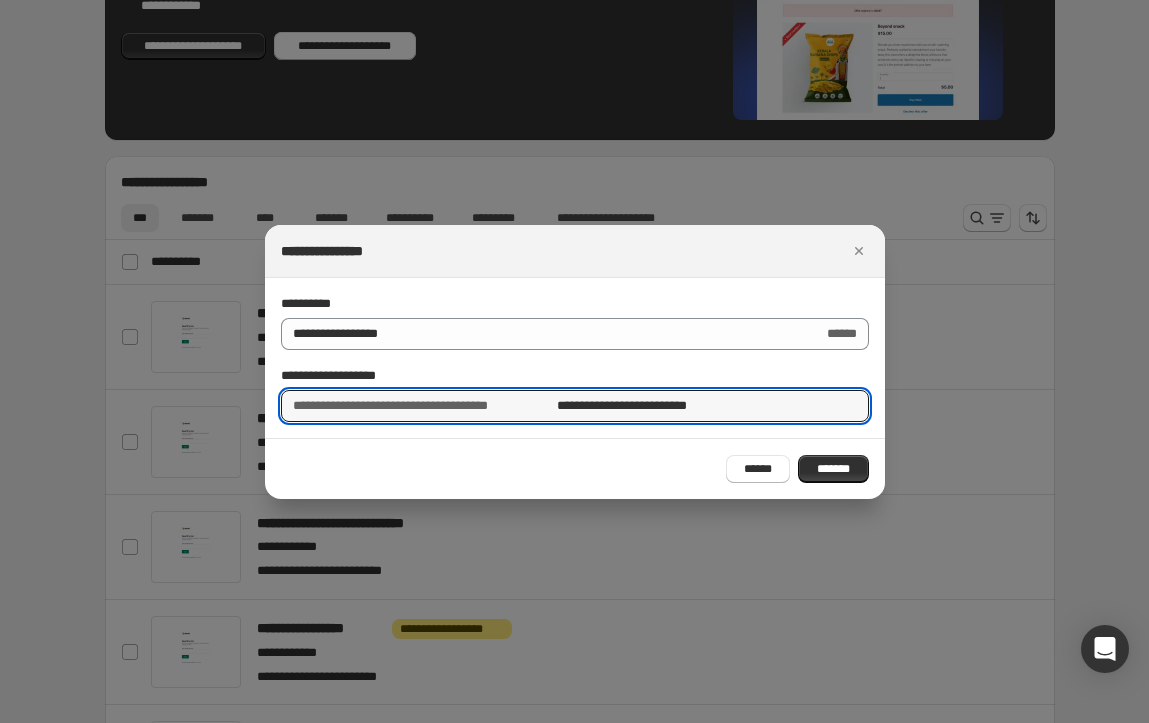 drag, startPoint x: 758, startPoint y: 397, endPoint x: 549, endPoint y: 432, distance: 211.91035 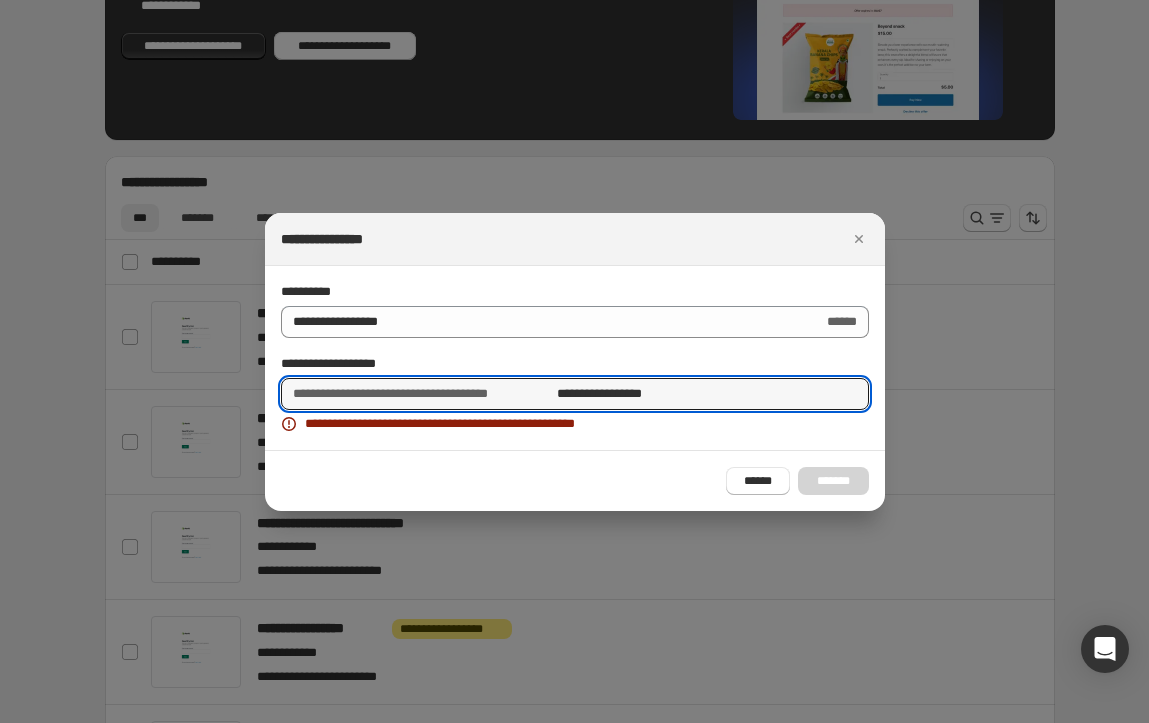 click on "**********" at bounding box center (713, 394) 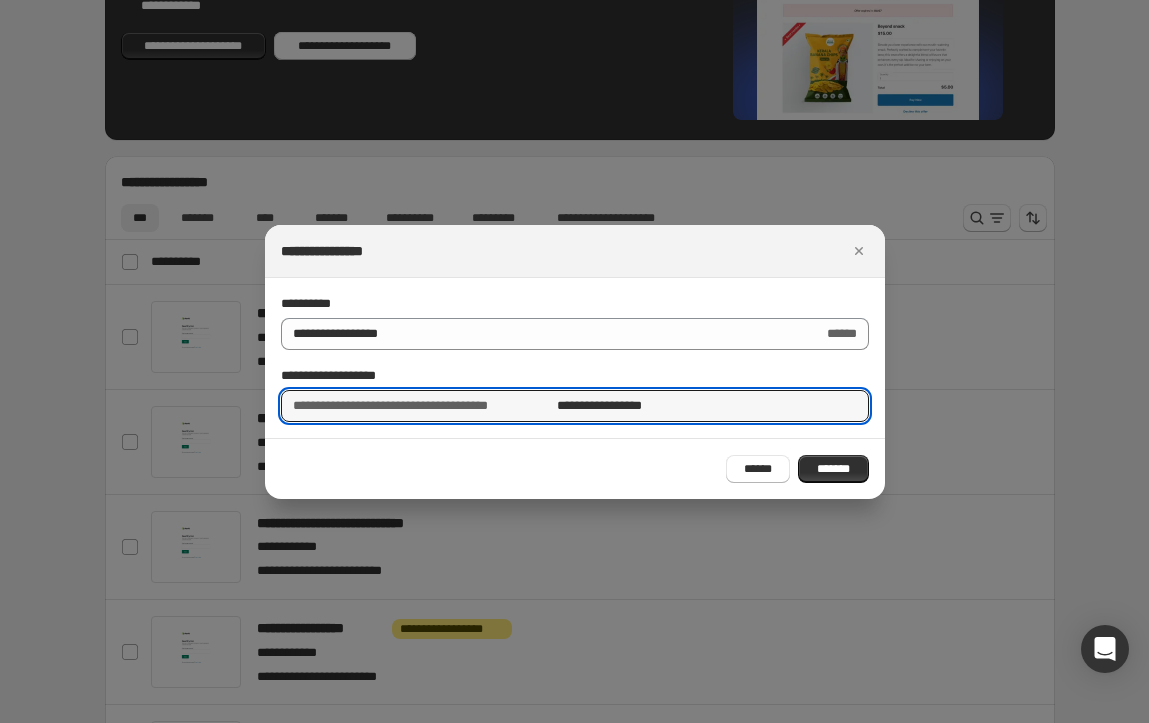 type on "**********" 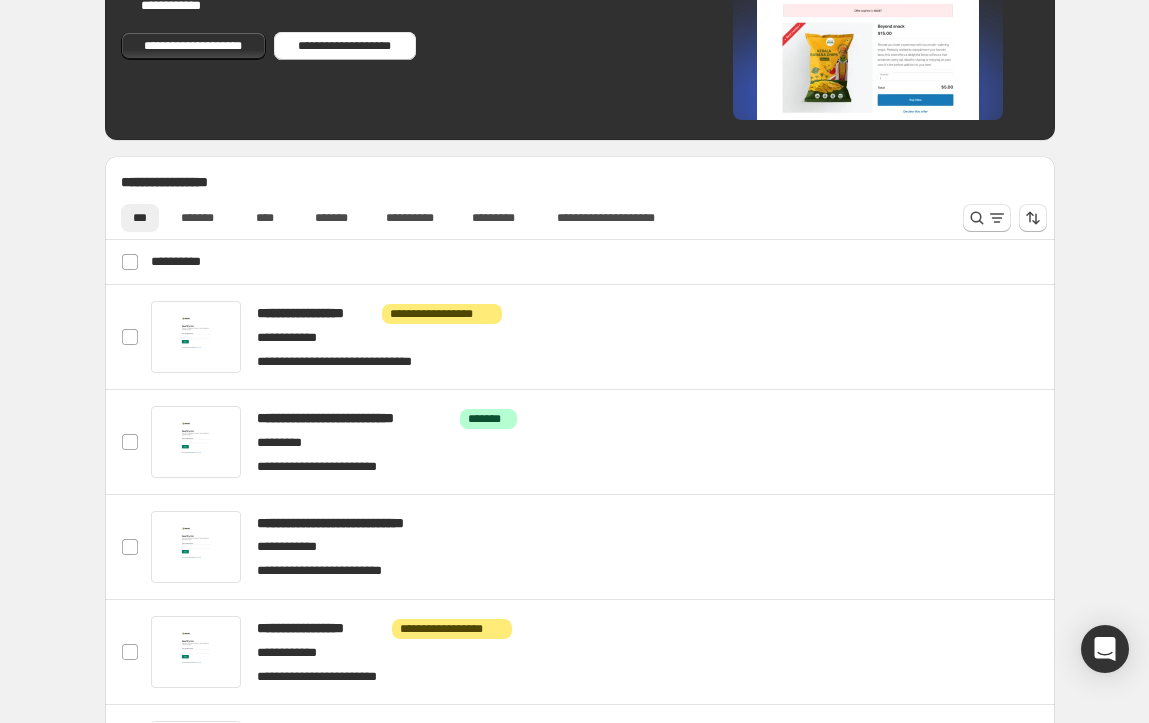 click at bounding box center (603, 547) 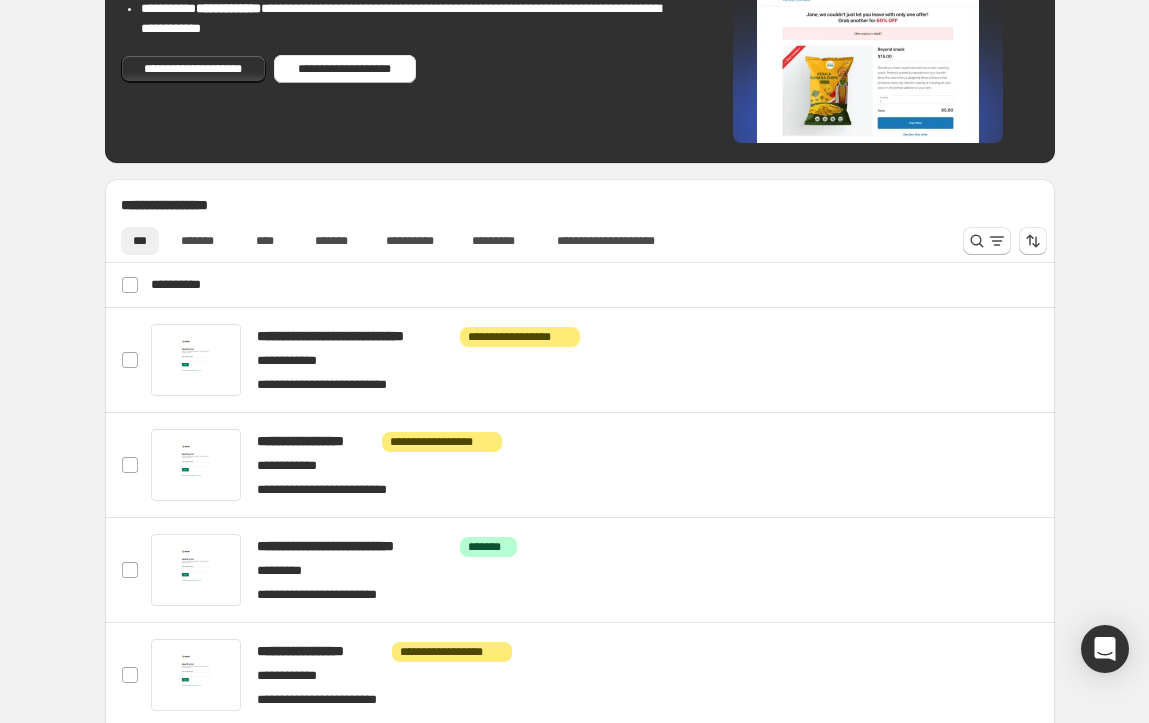 scroll, scrollTop: 400, scrollLeft: 0, axis: vertical 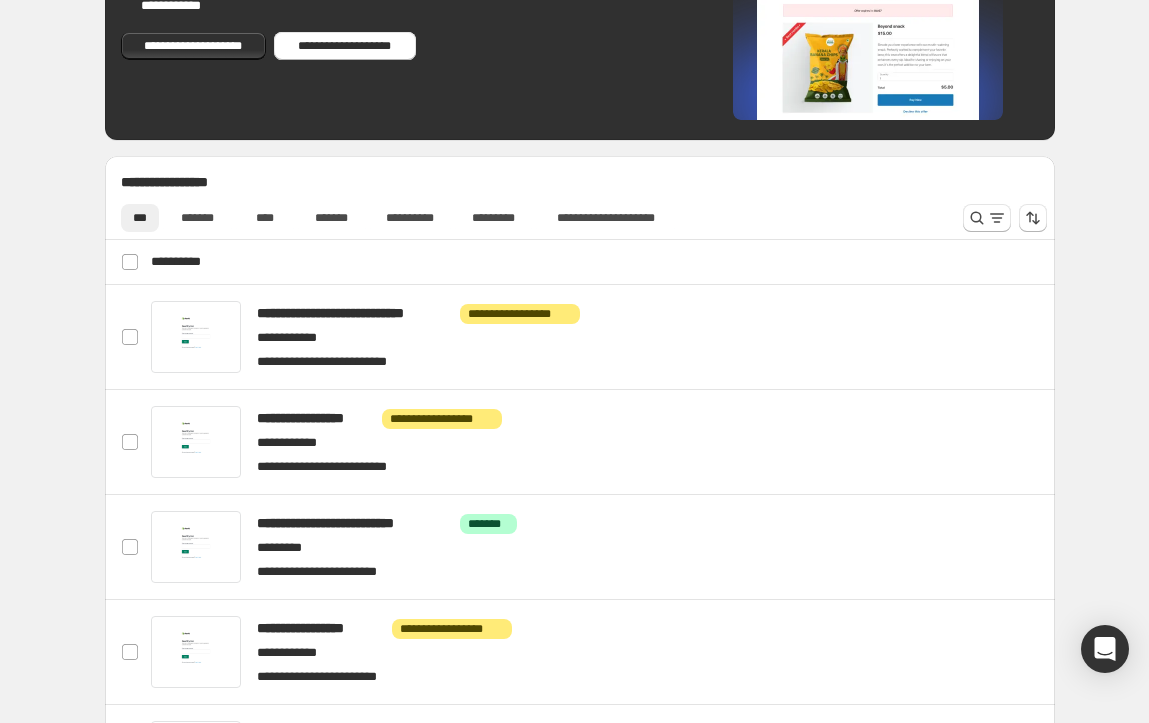 click at bounding box center (603, 442) 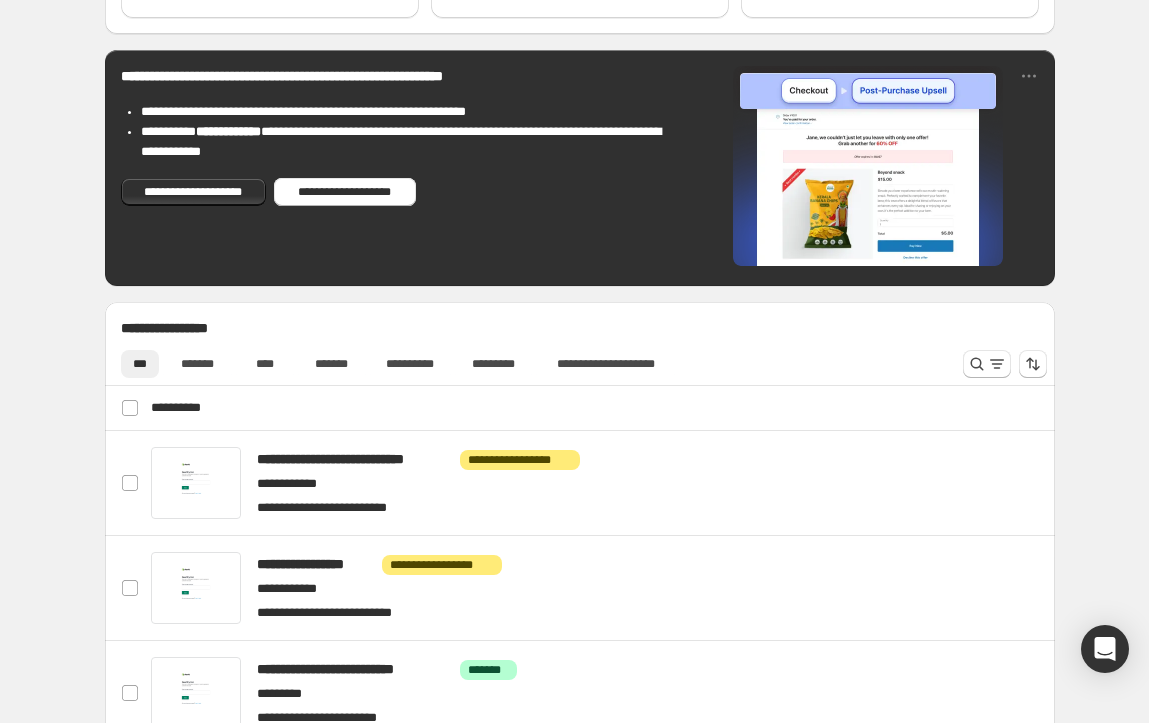 scroll, scrollTop: 300, scrollLeft: 0, axis: vertical 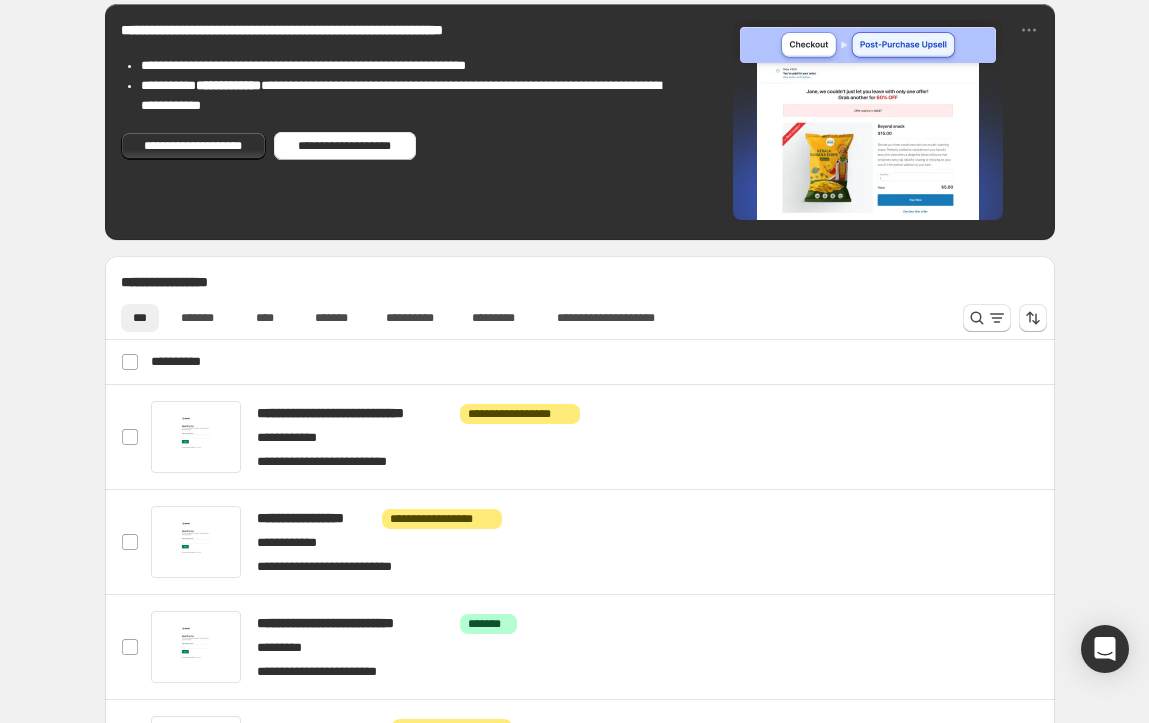 click 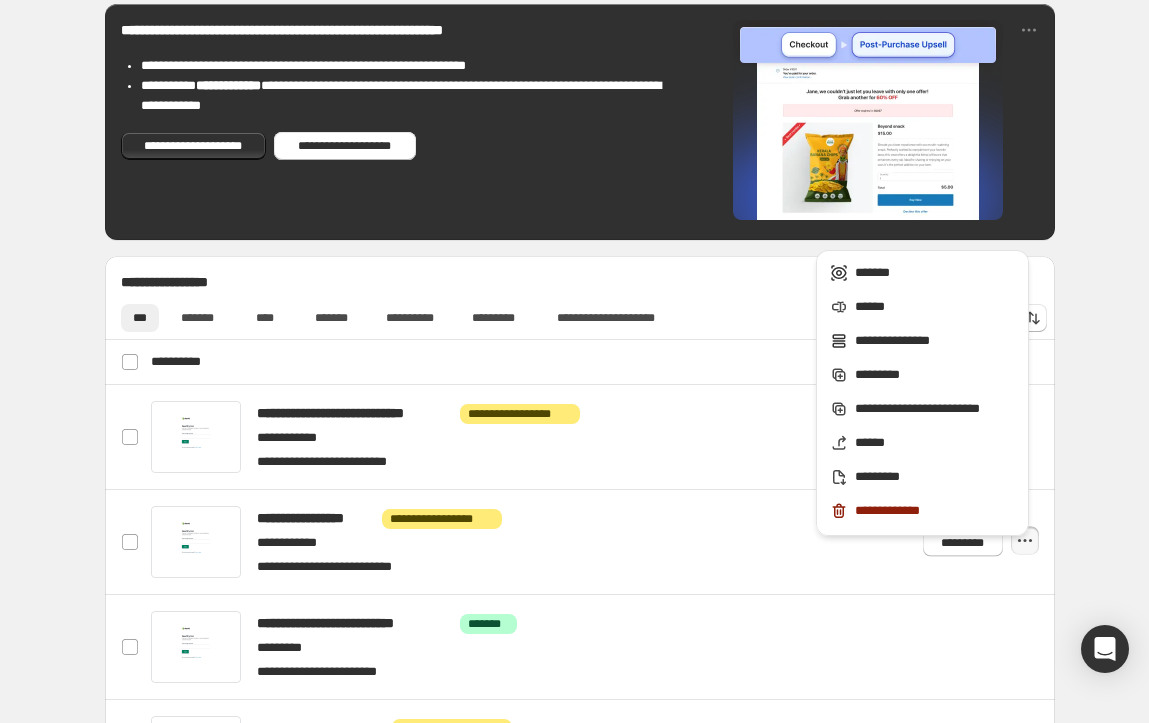 click on "******" at bounding box center (922, 307) 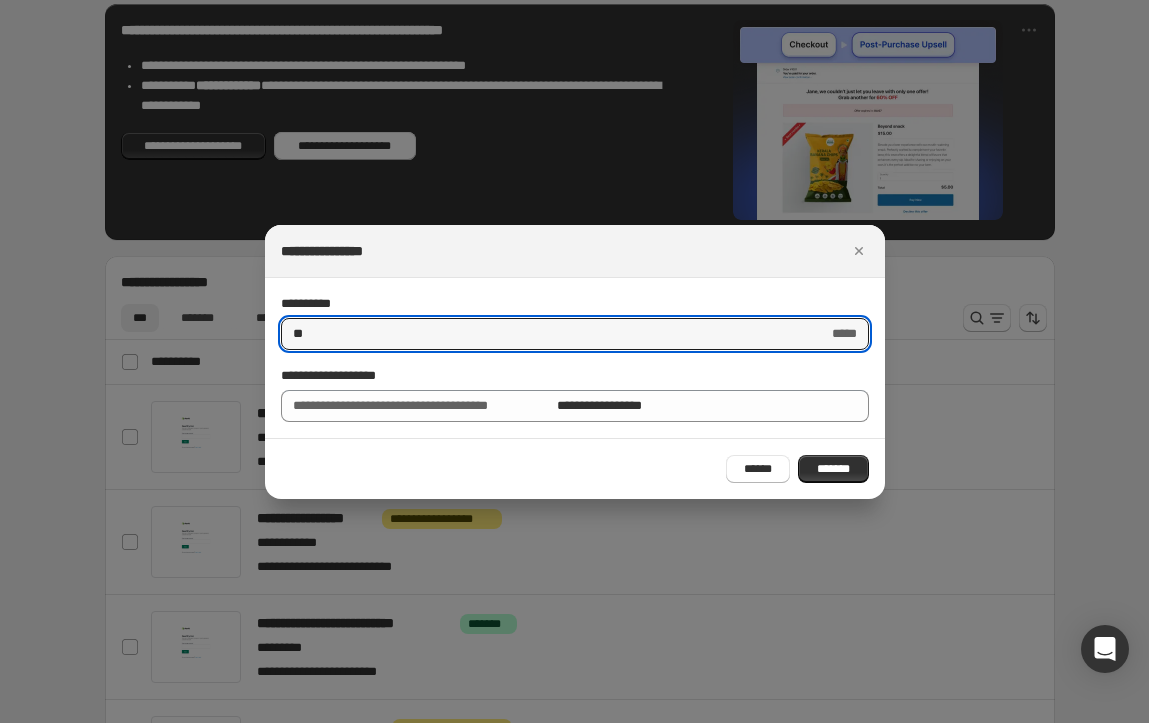 type on "*" 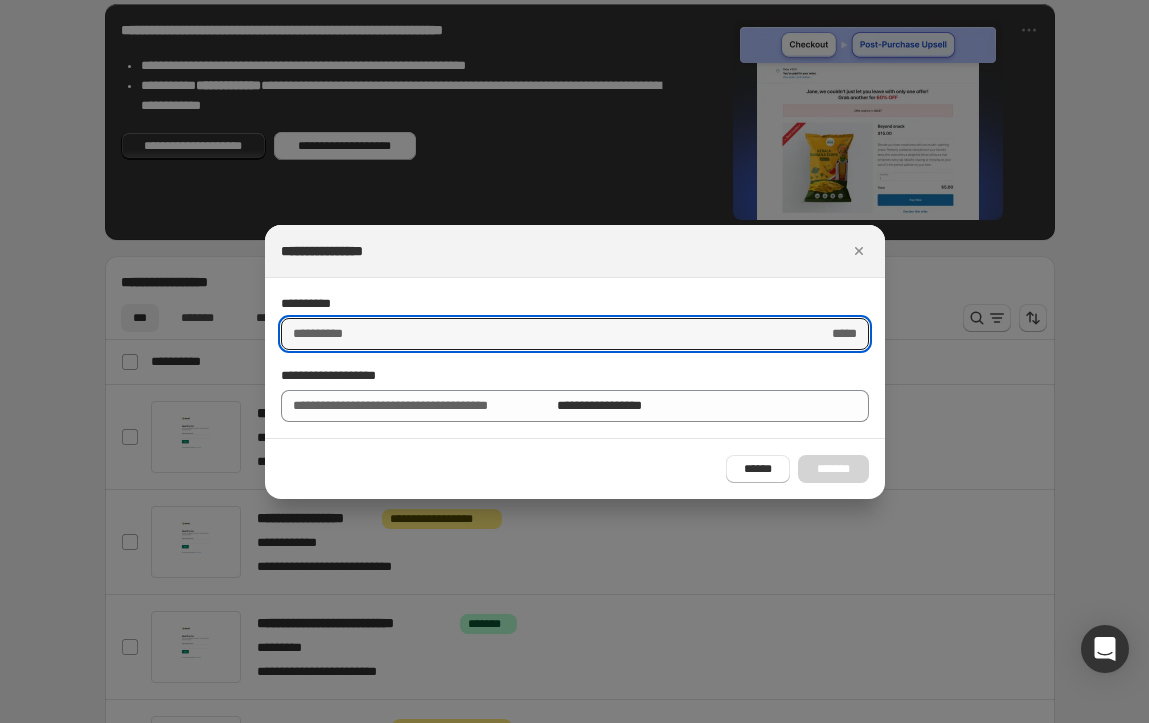 type on "*" 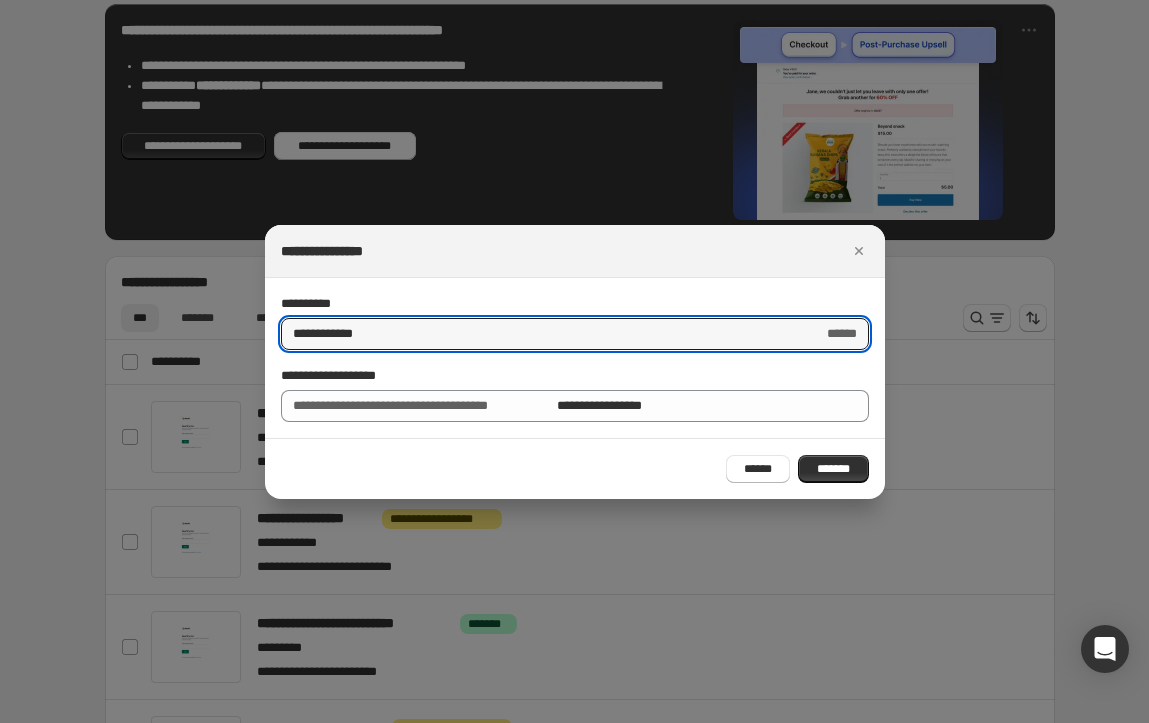 type on "**********" 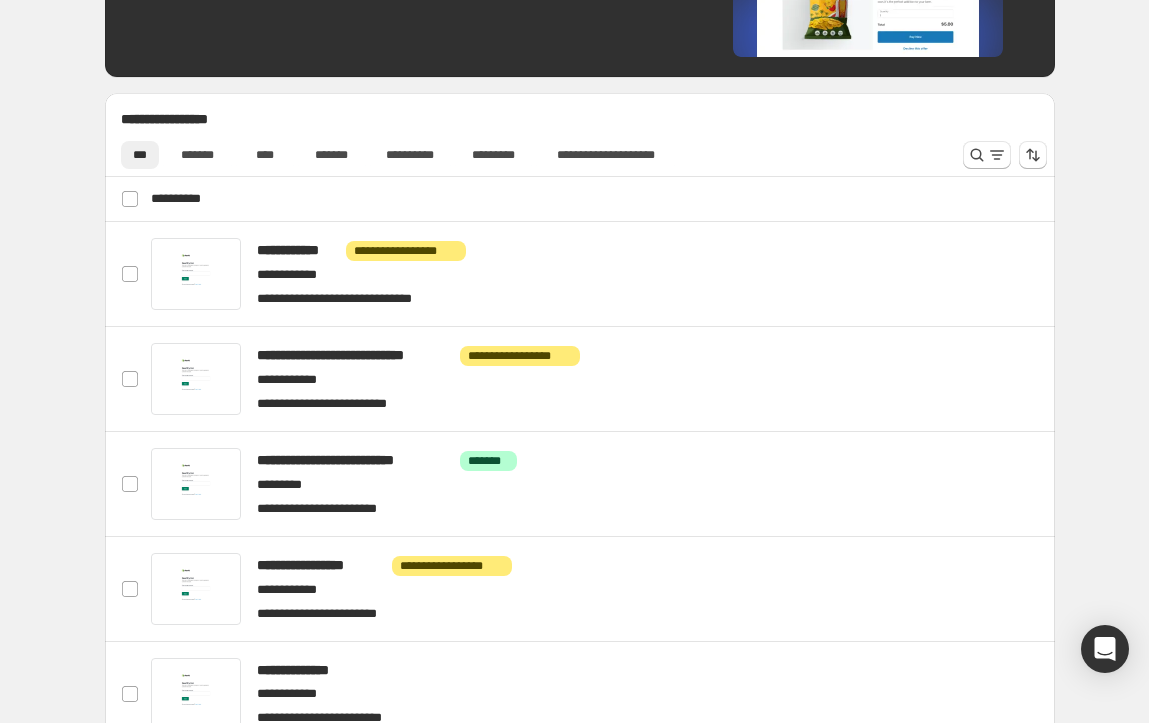scroll, scrollTop: 500, scrollLeft: 0, axis: vertical 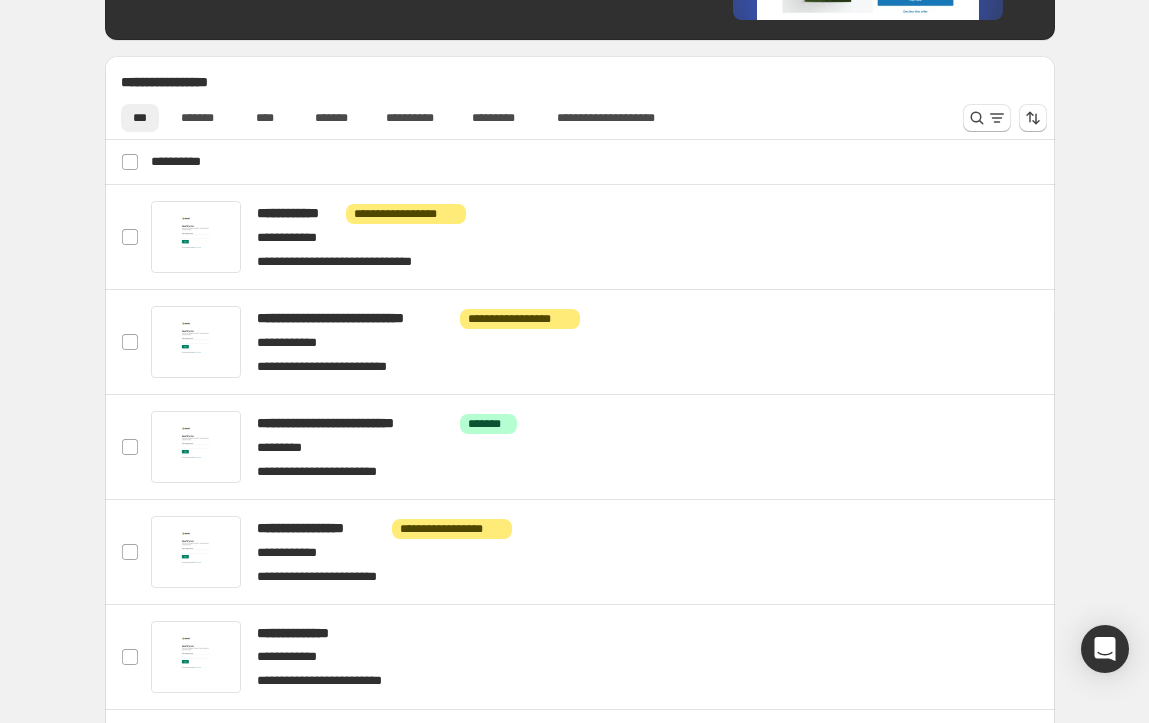 click 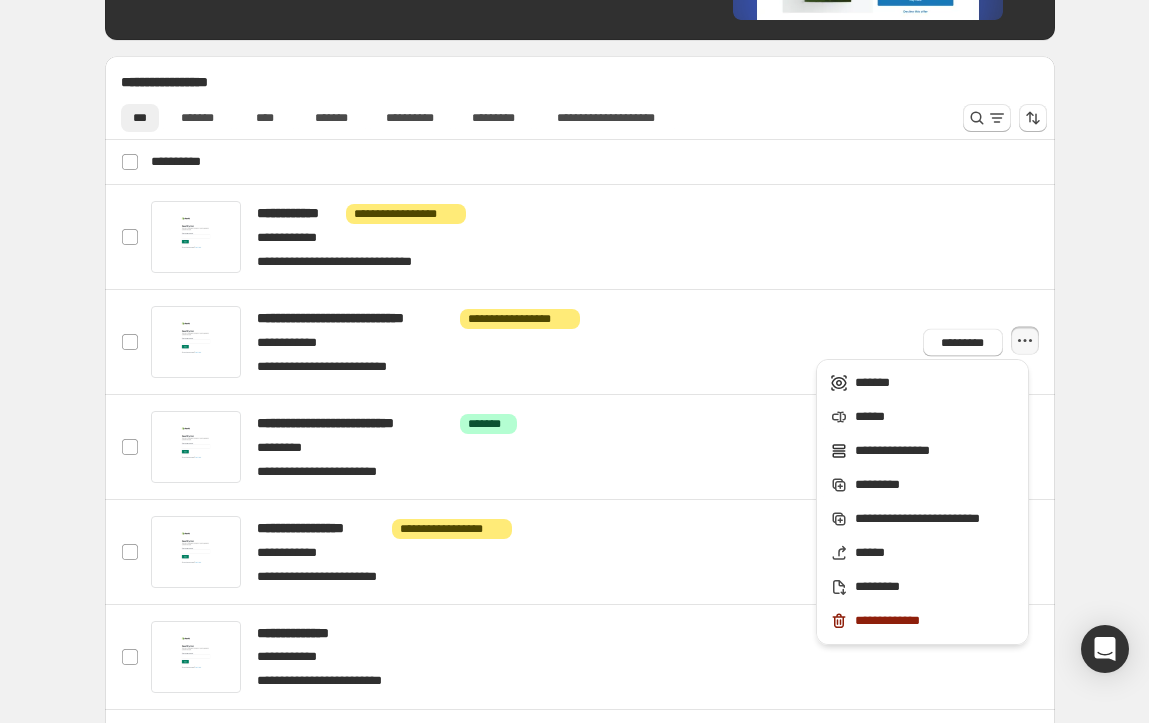 click on "******" at bounding box center [935, 417] 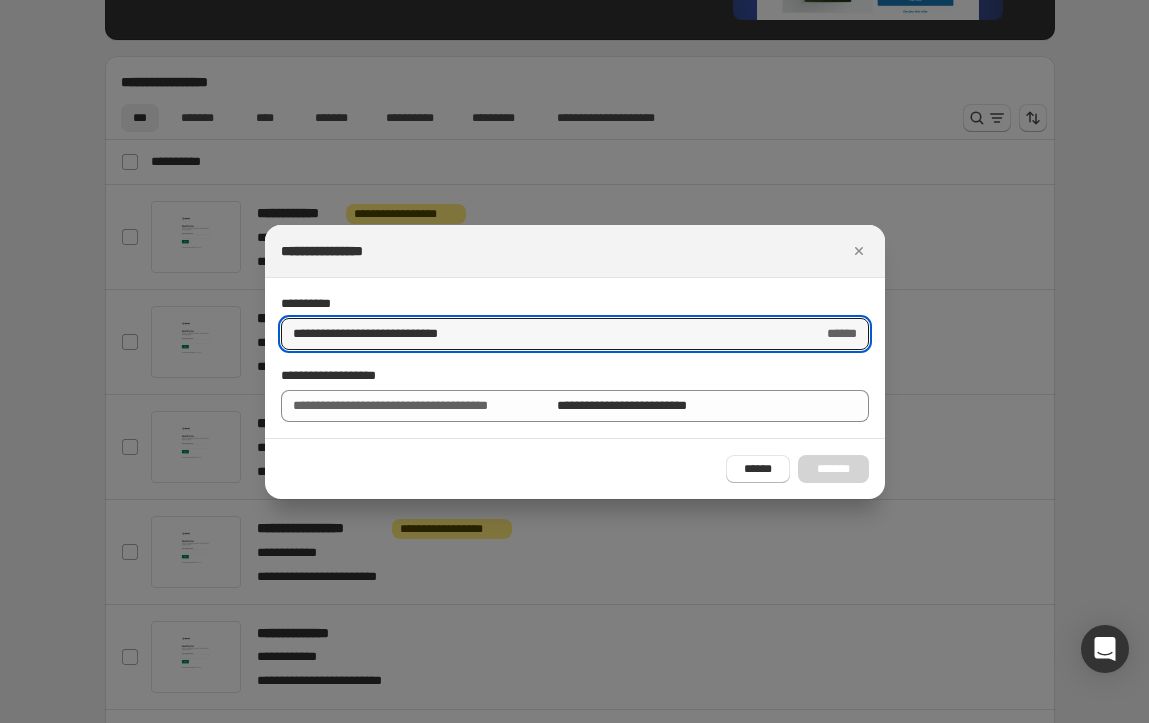 drag, startPoint x: 501, startPoint y: 325, endPoint x: -10, endPoint y: 345, distance: 511.39124 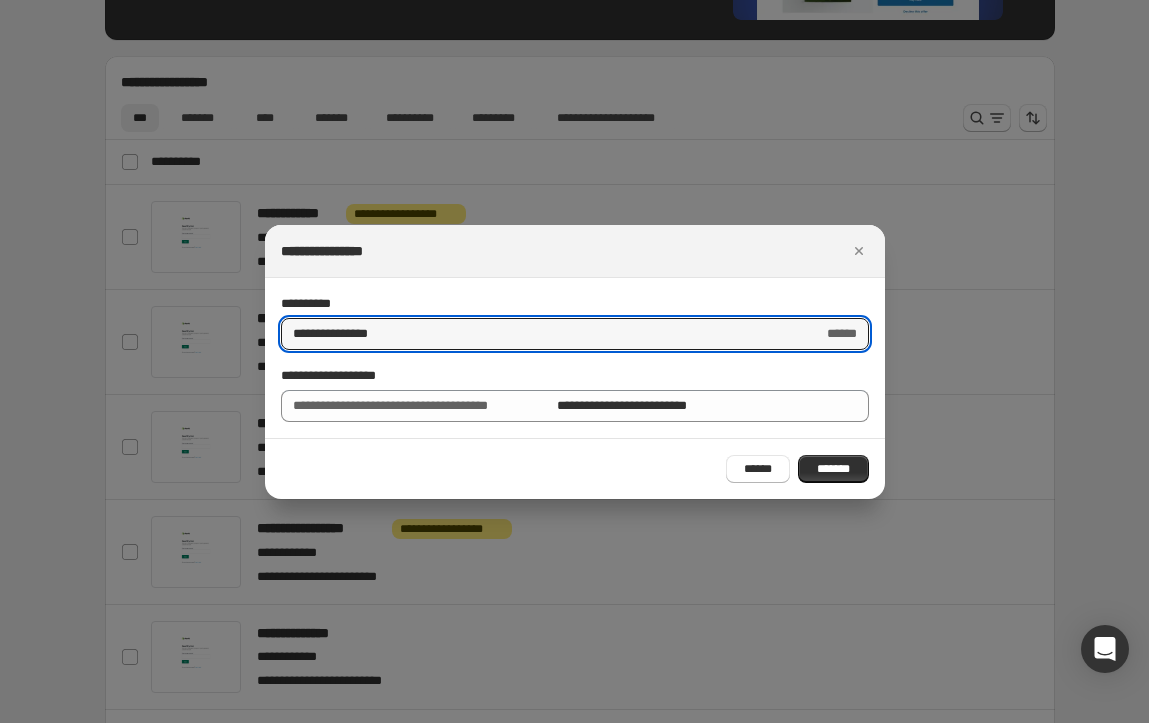type on "**********" 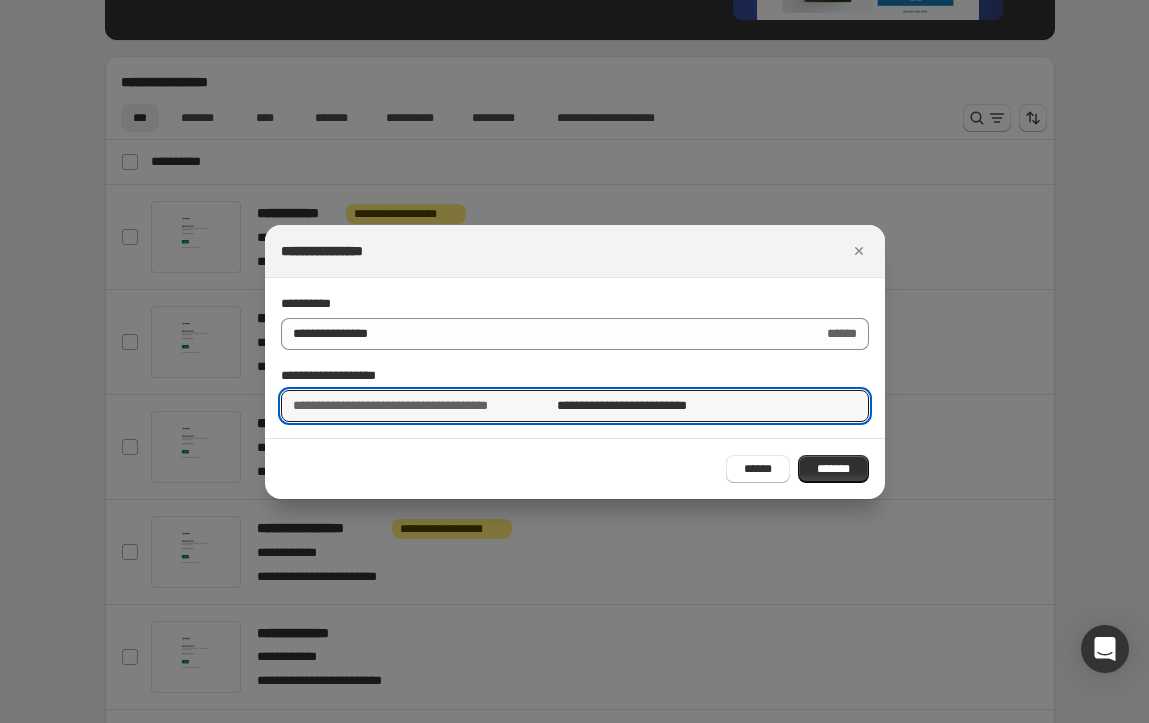 drag, startPoint x: 779, startPoint y: 408, endPoint x: 537, endPoint y: 426, distance: 242.6685 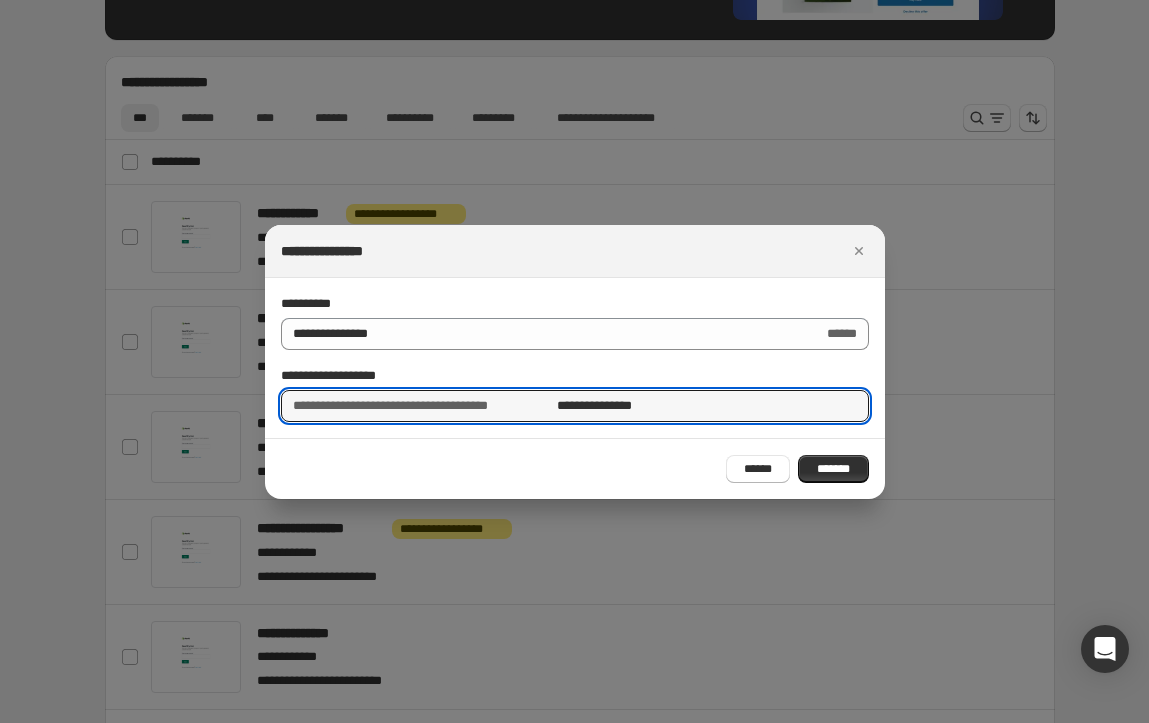 type on "**********" 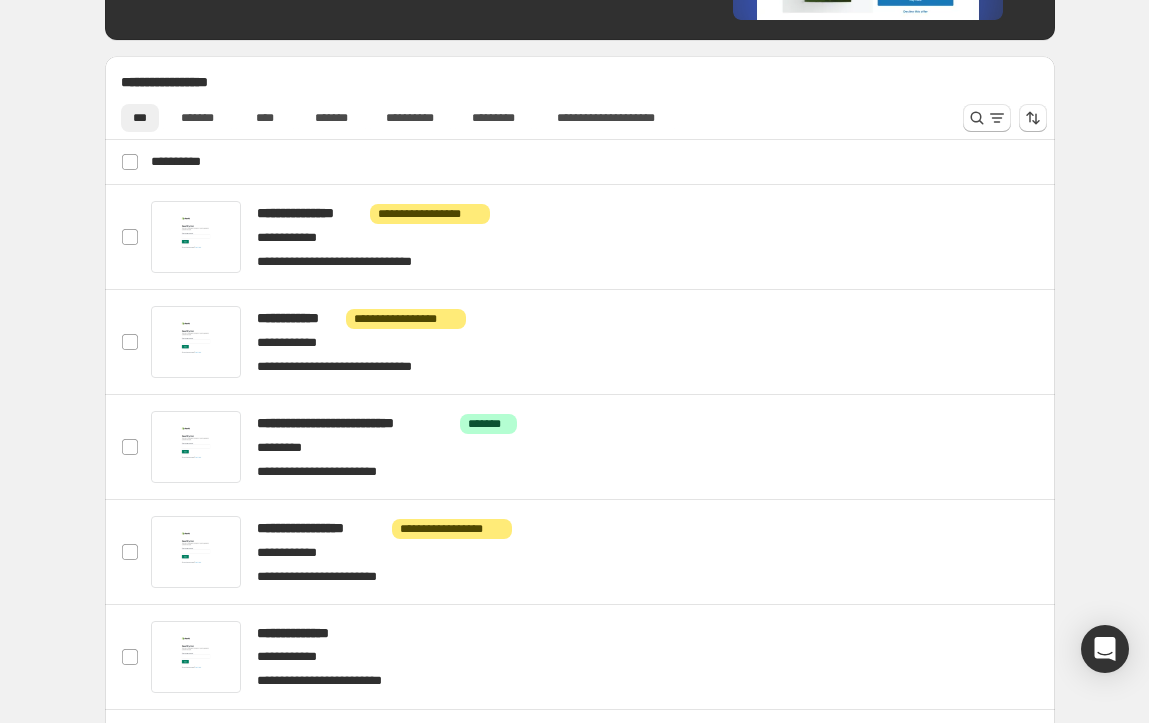 click 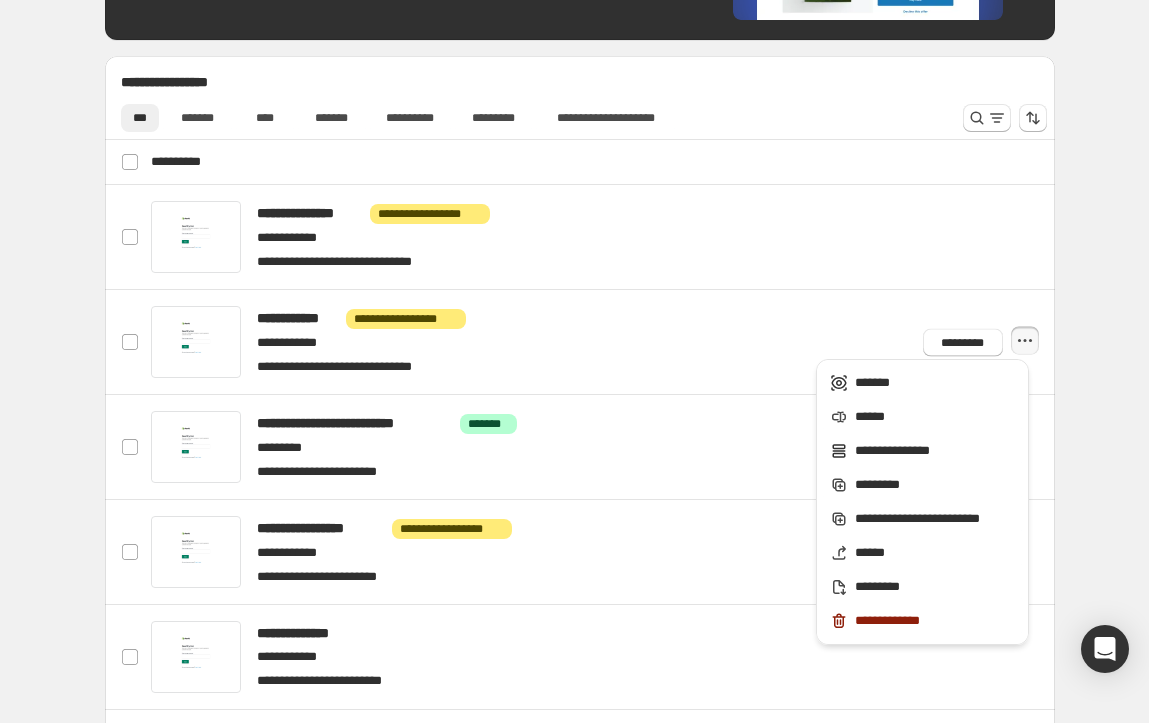 click on "******" at bounding box center (922, 416) 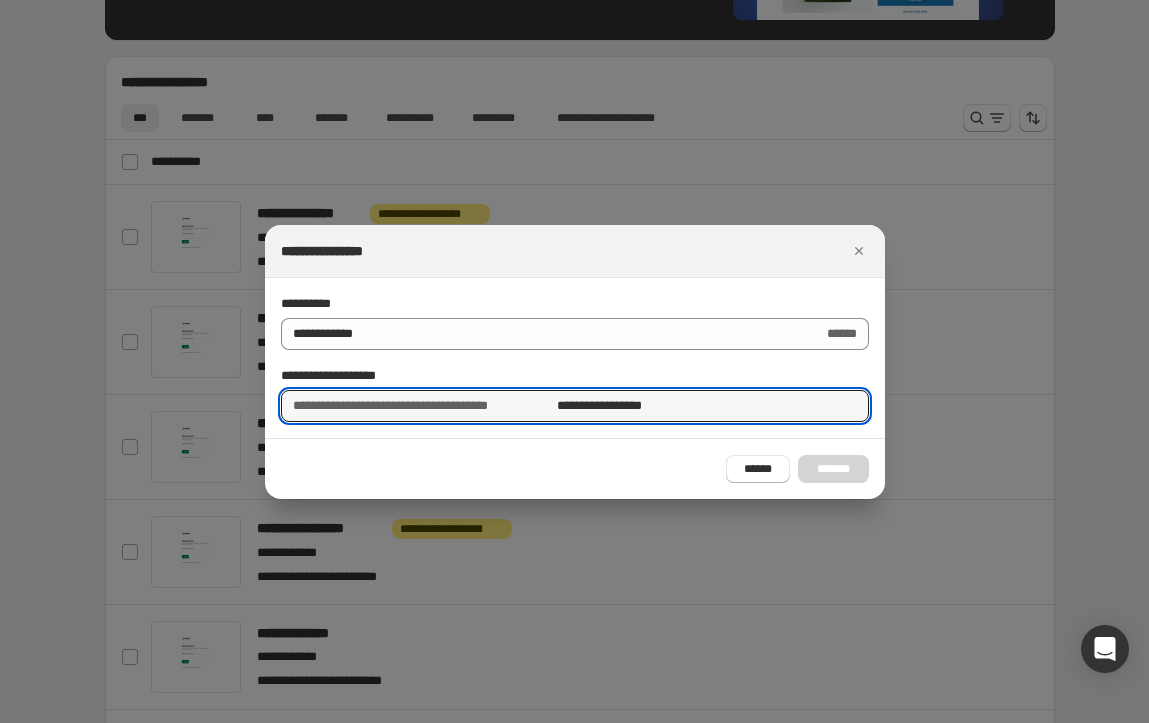 drag, startPoint x: 628, startPoint y: 402, endPoint x: 456, endPoint y: 400, distance: 172.01163 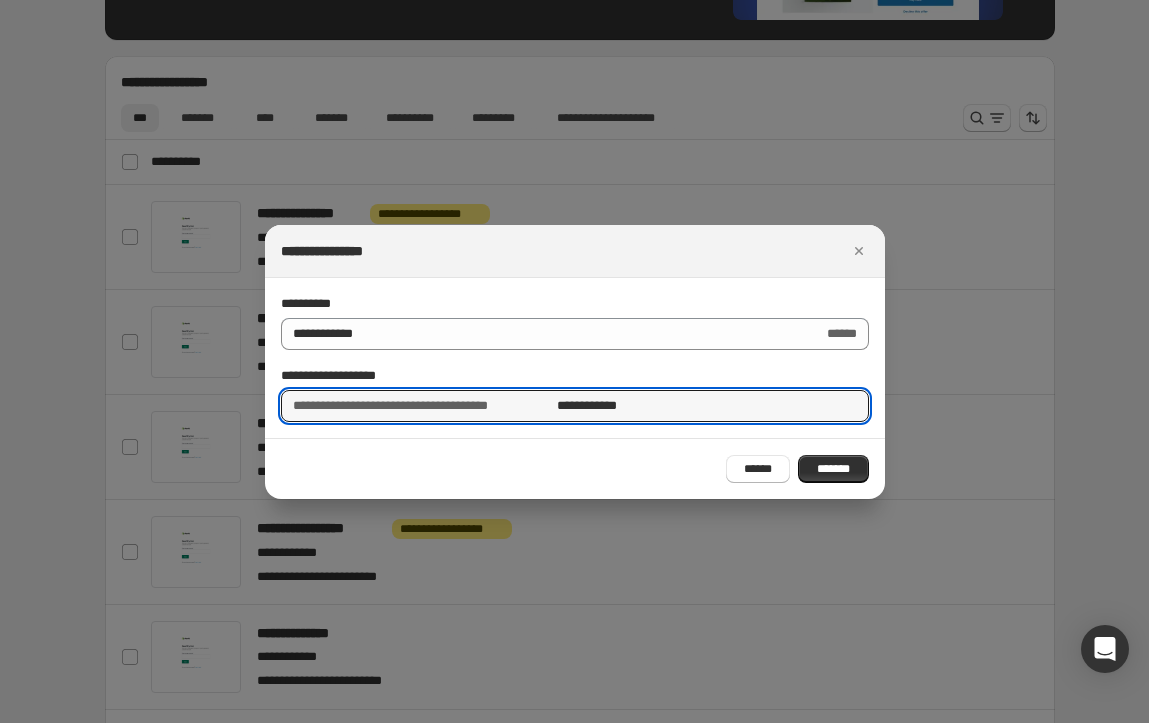 type on "**********" 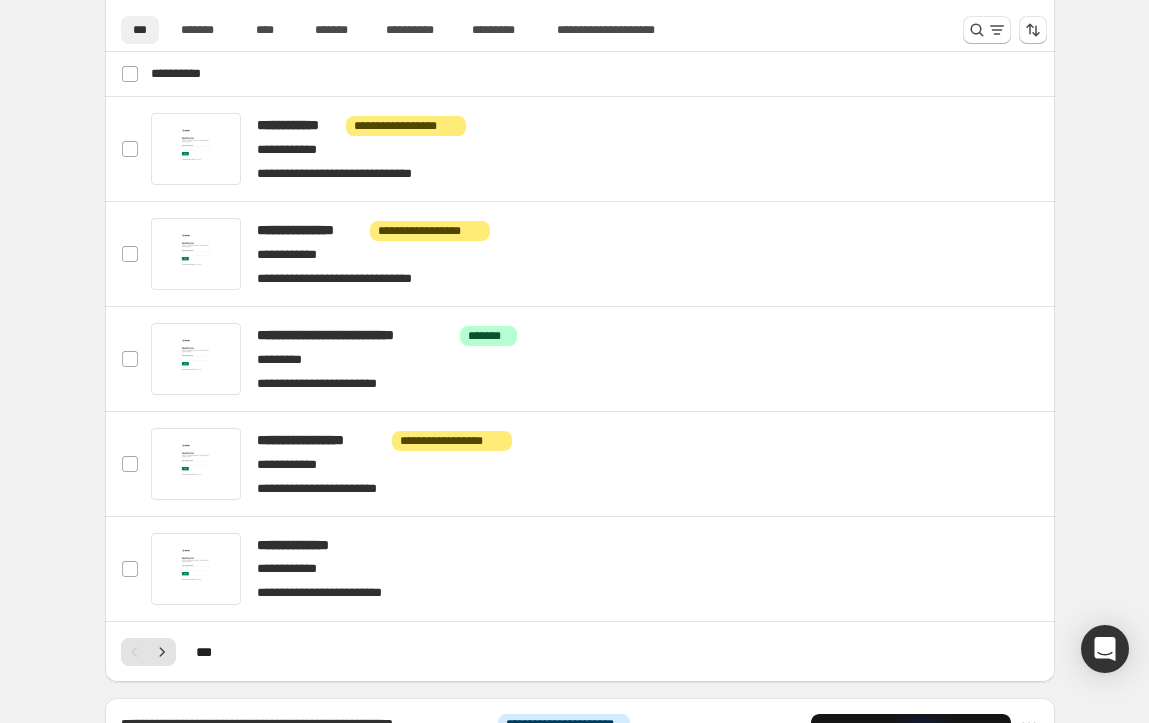 scroll, scrollTop: 600, scrollLeft: 0, axis: vertical 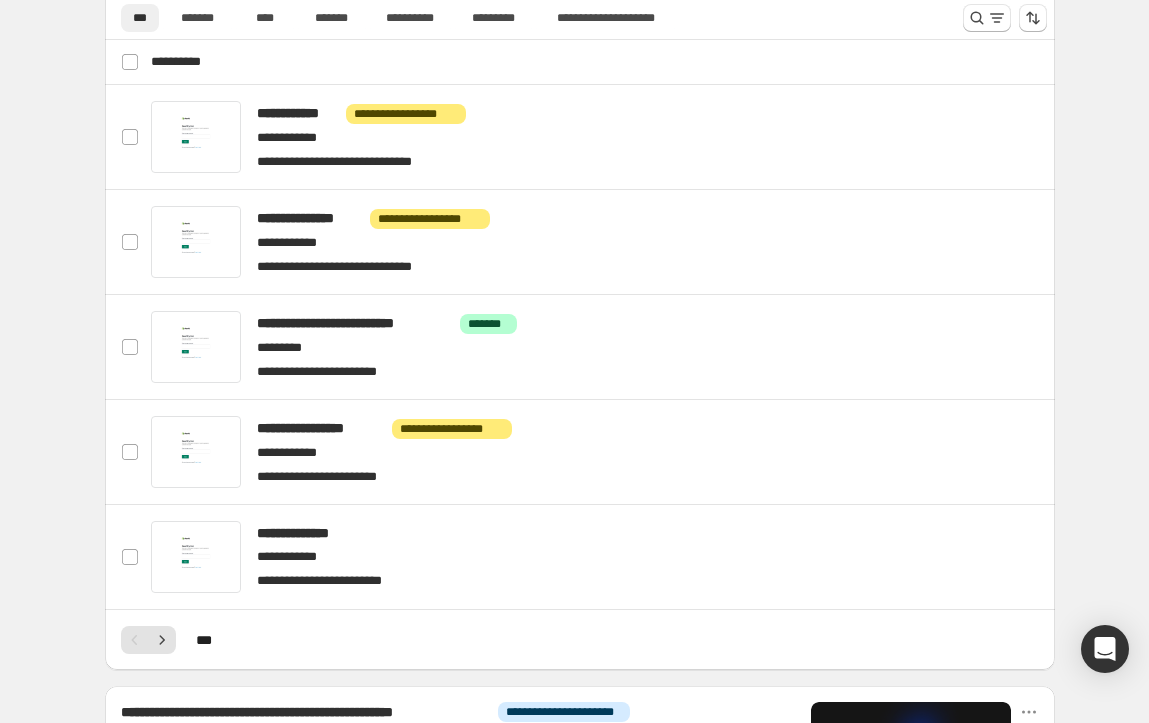 click at bounding box center (603, 452) 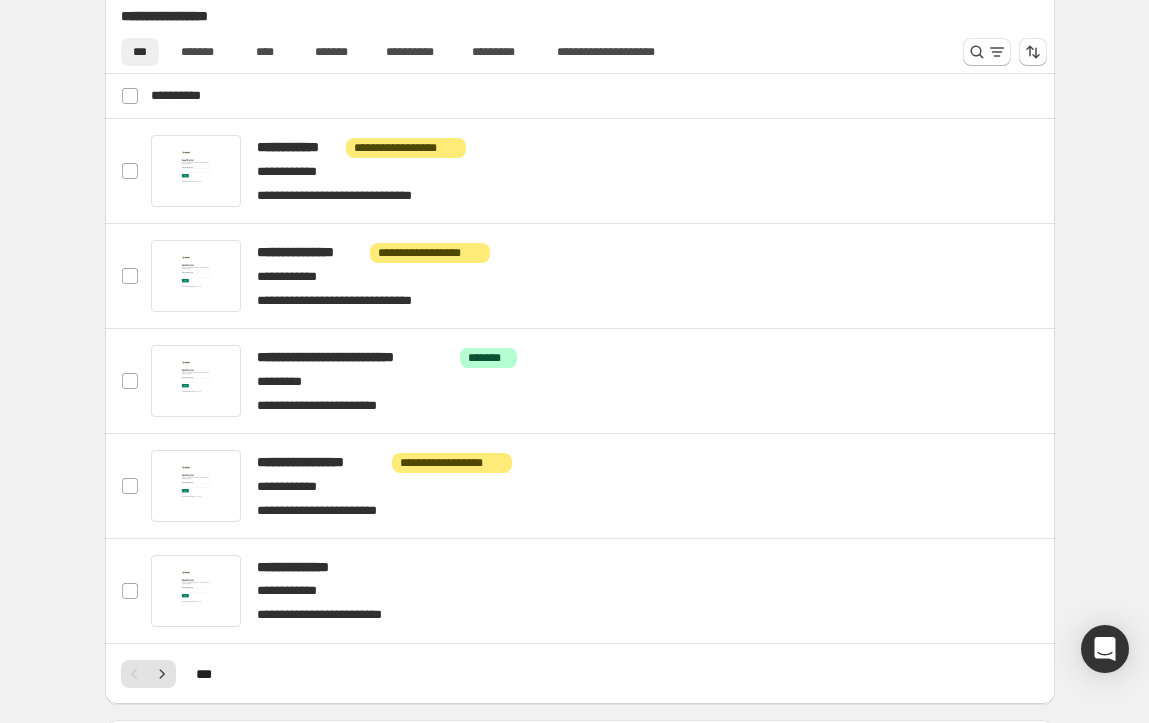 scroll, scrollTop: 600, scrollLeft: 0, axis: vertical 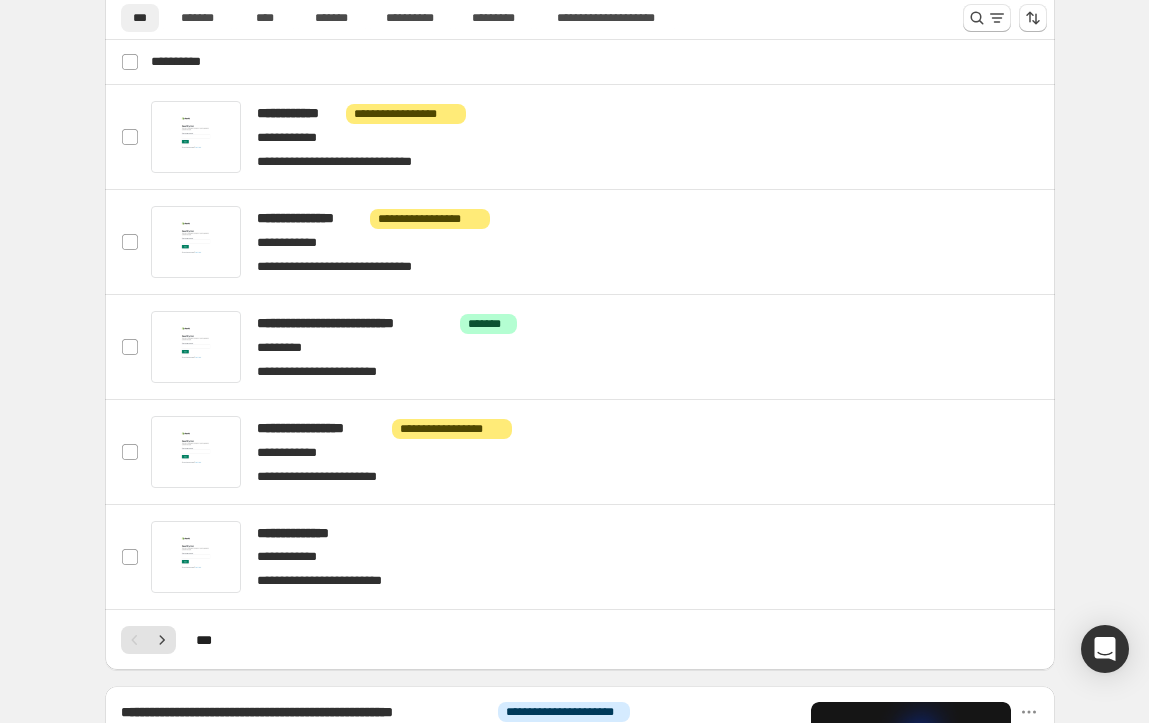 click 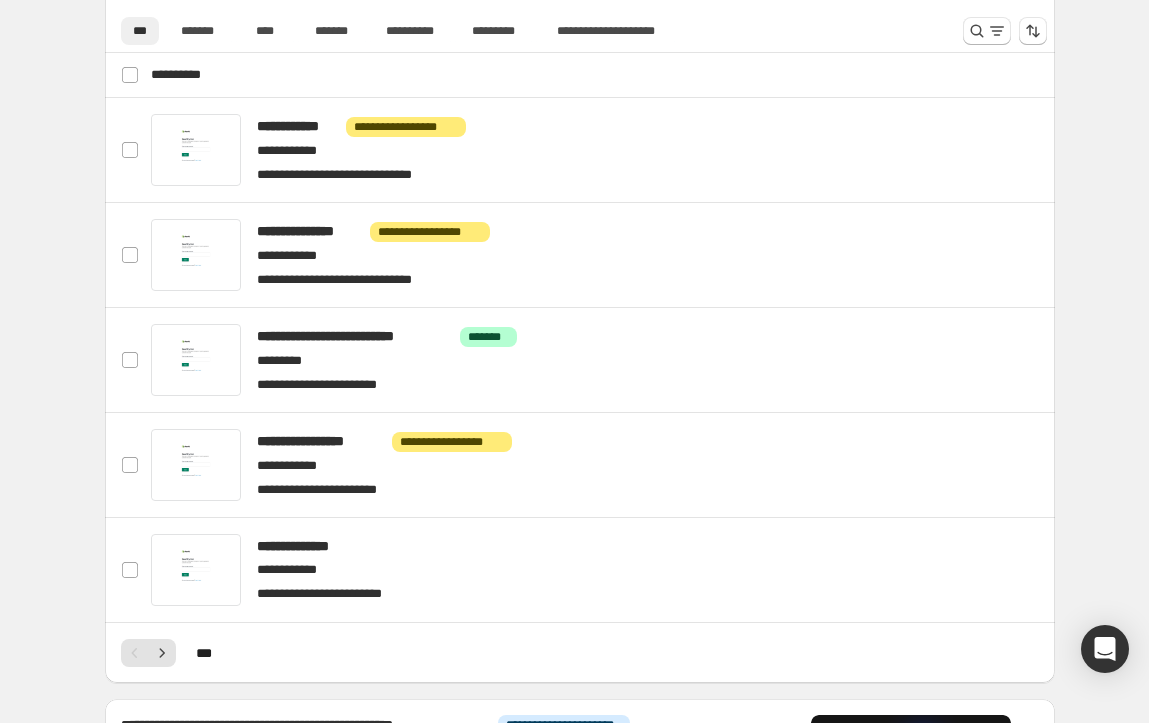 scroll, scrollTop: 500, scrollLeft: 0, axis: vertical 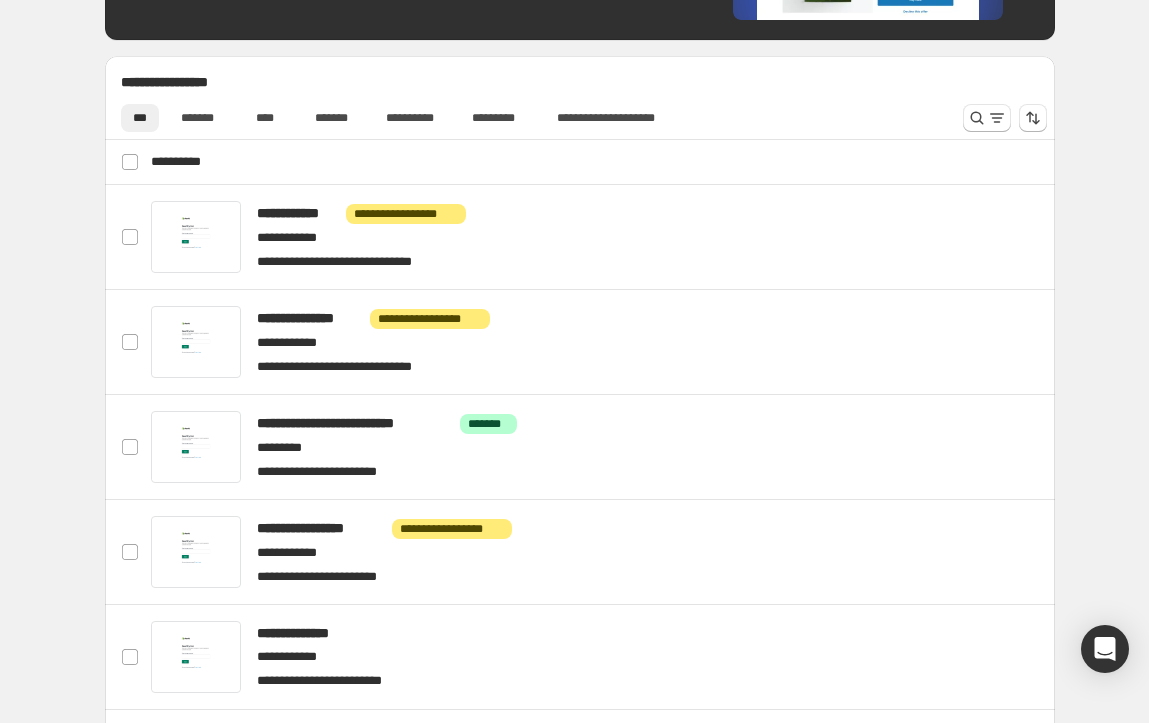 click 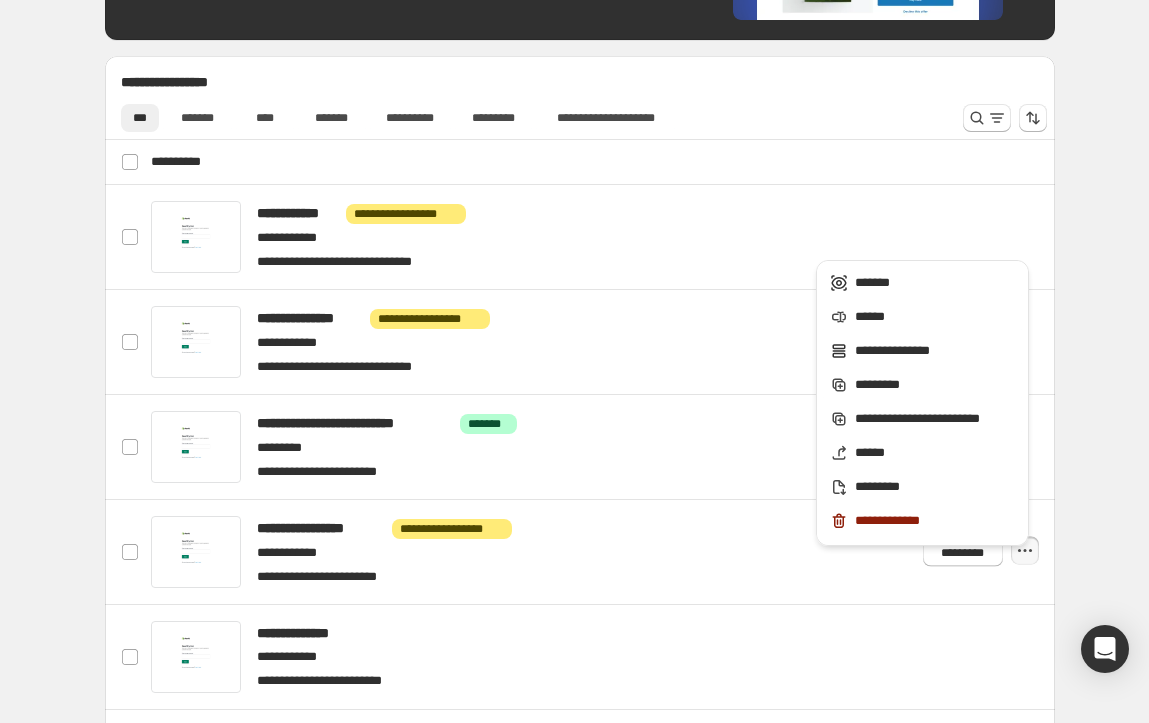click on "******" at bounding box center [935, 317] 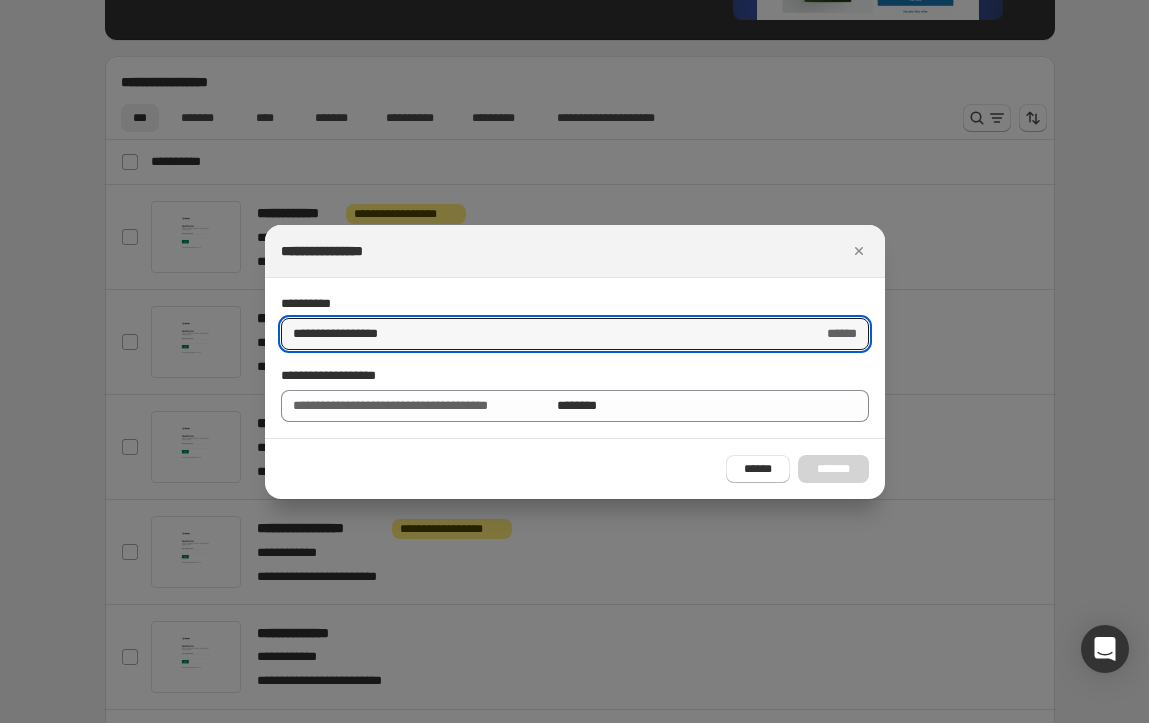 drag, startPoint x: 436, startPoint y: 326, endPoint x: 199, endPoint y: 320, distance: 237.07594 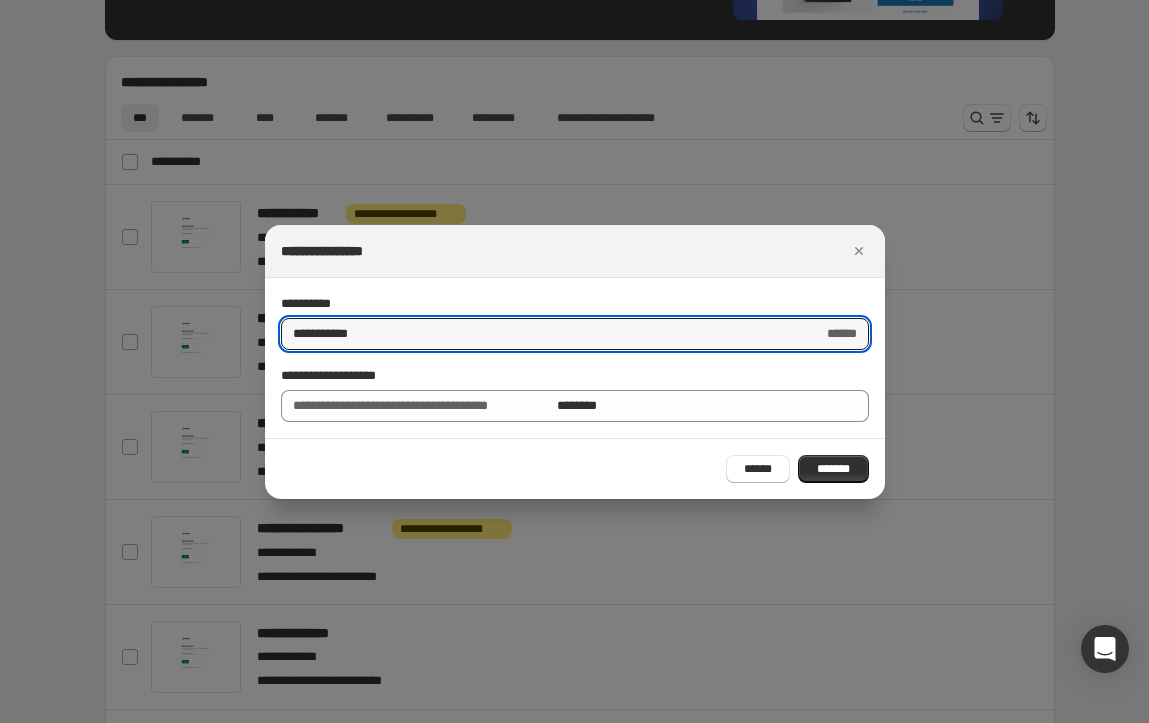 type on "**********" 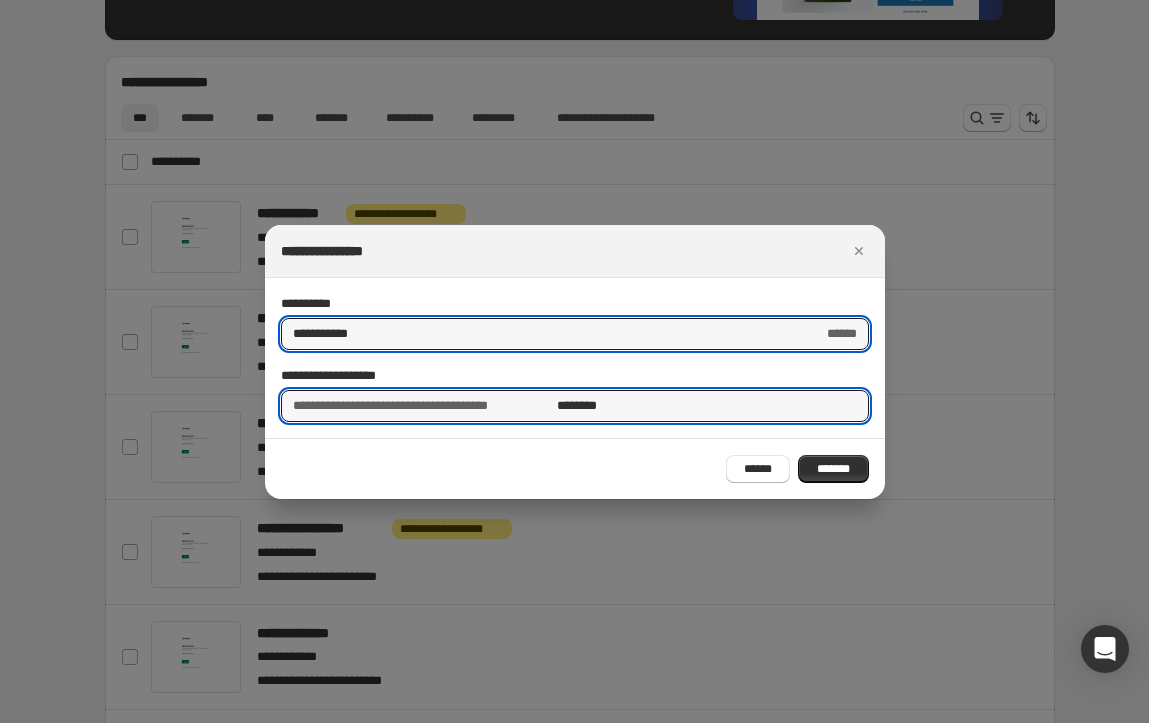 drag, startPoint x: 672, startPoint y: 400, endPoint x: 453, endPoint y: 404, distance: 219.03653 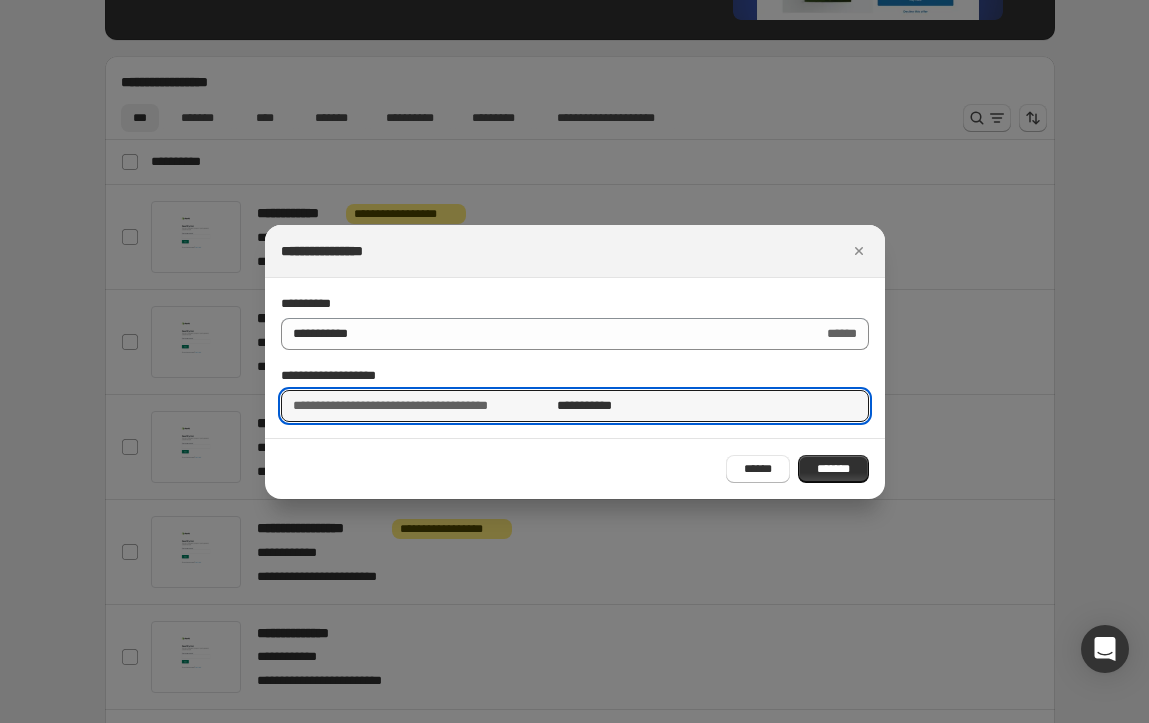 type on "**********" 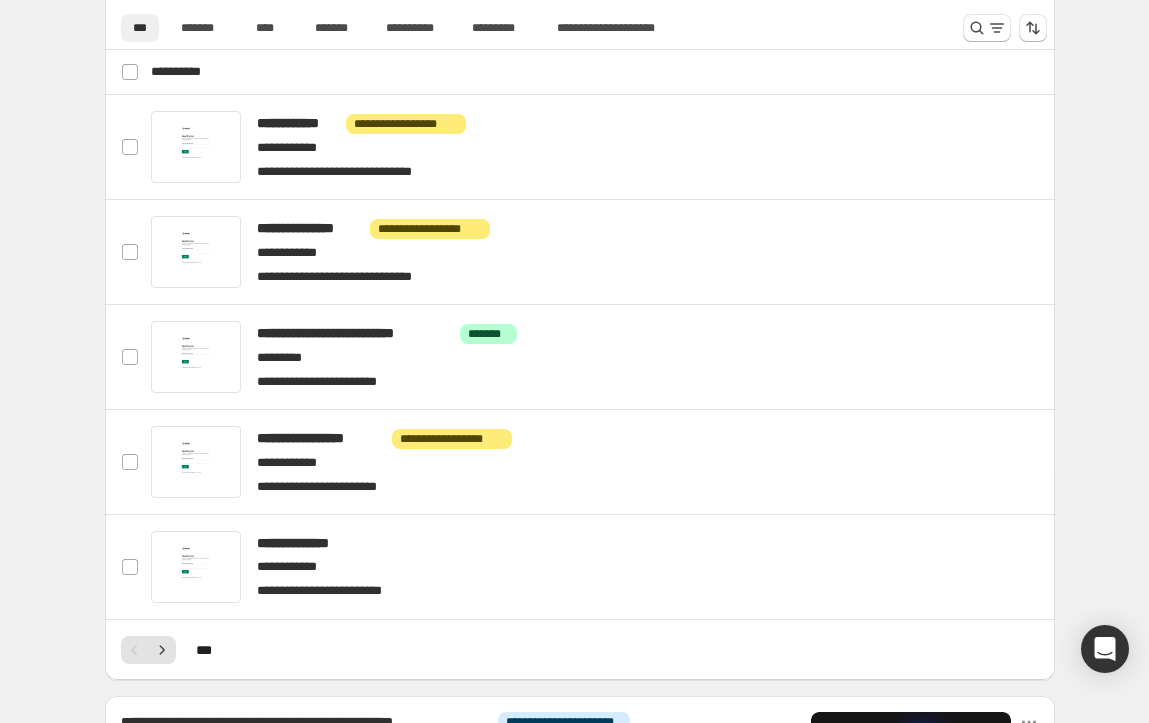 scroll, scrollTop: 600, scrollLeft: 0, axis: vertical 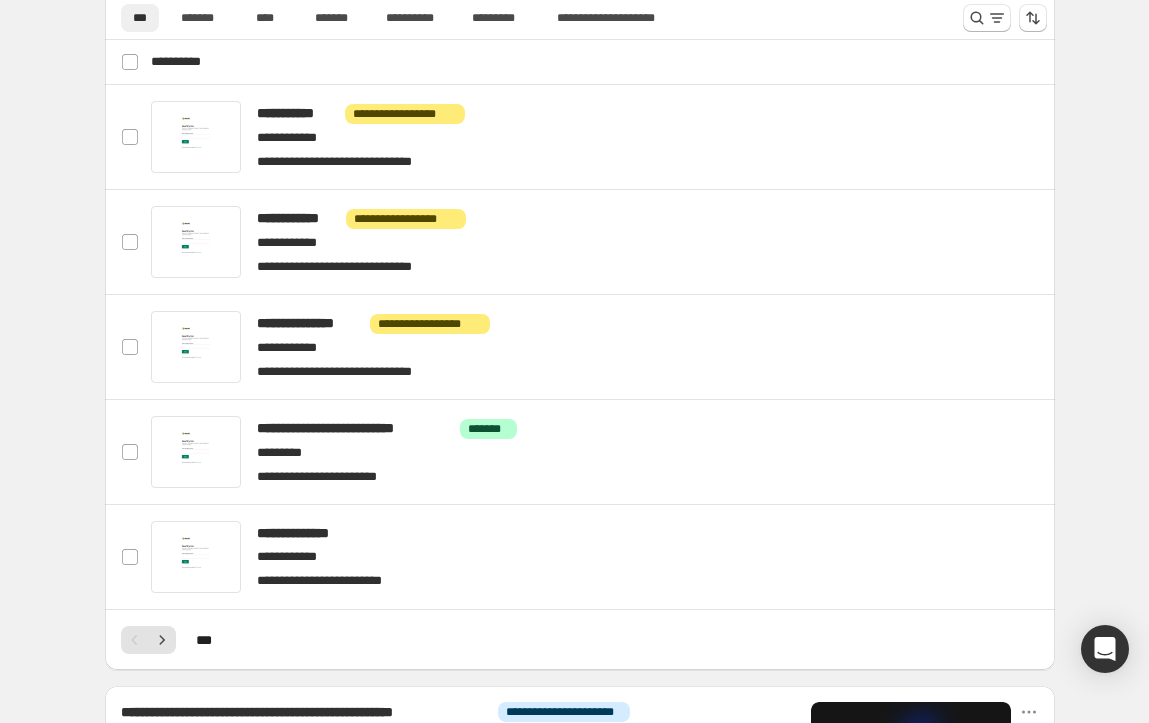 click 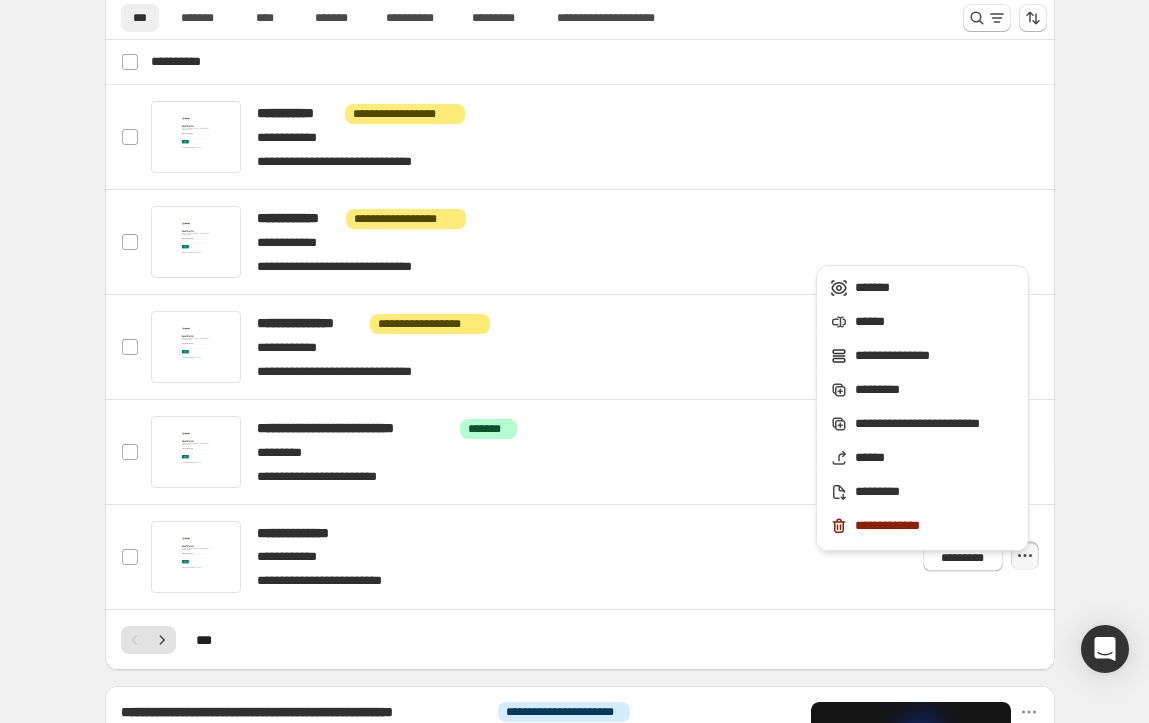 click on "******" at bounding box center (922, 322) 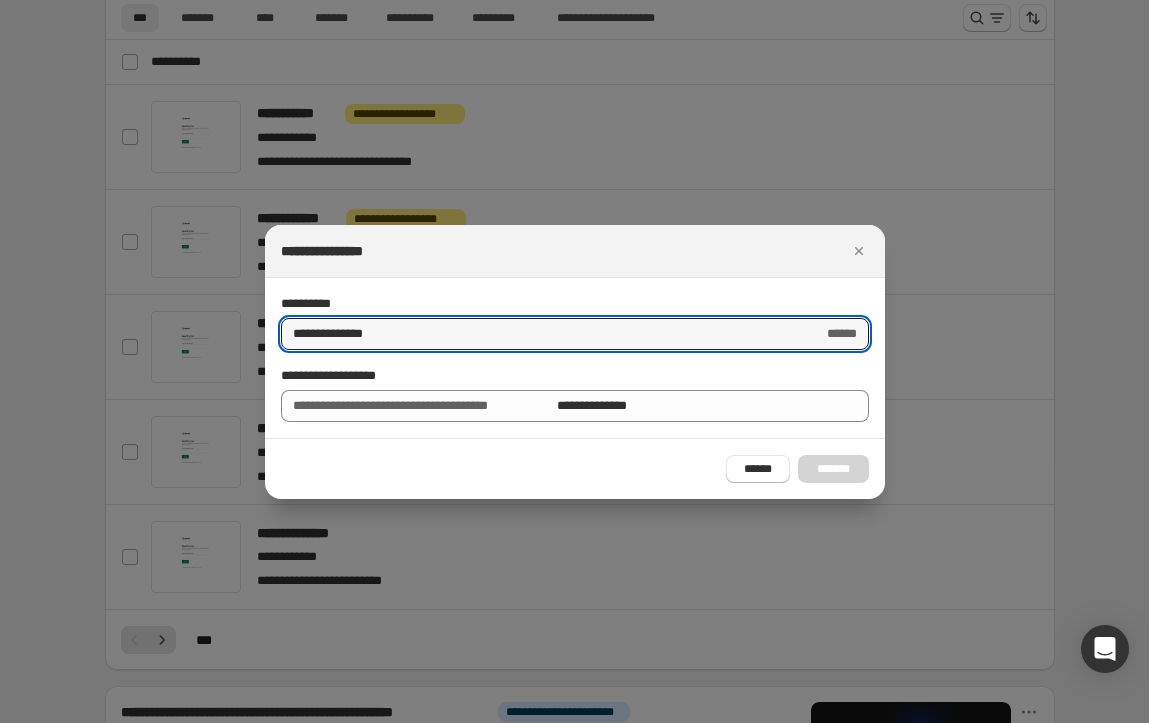click on "**********" at bounding box center [546, 334] 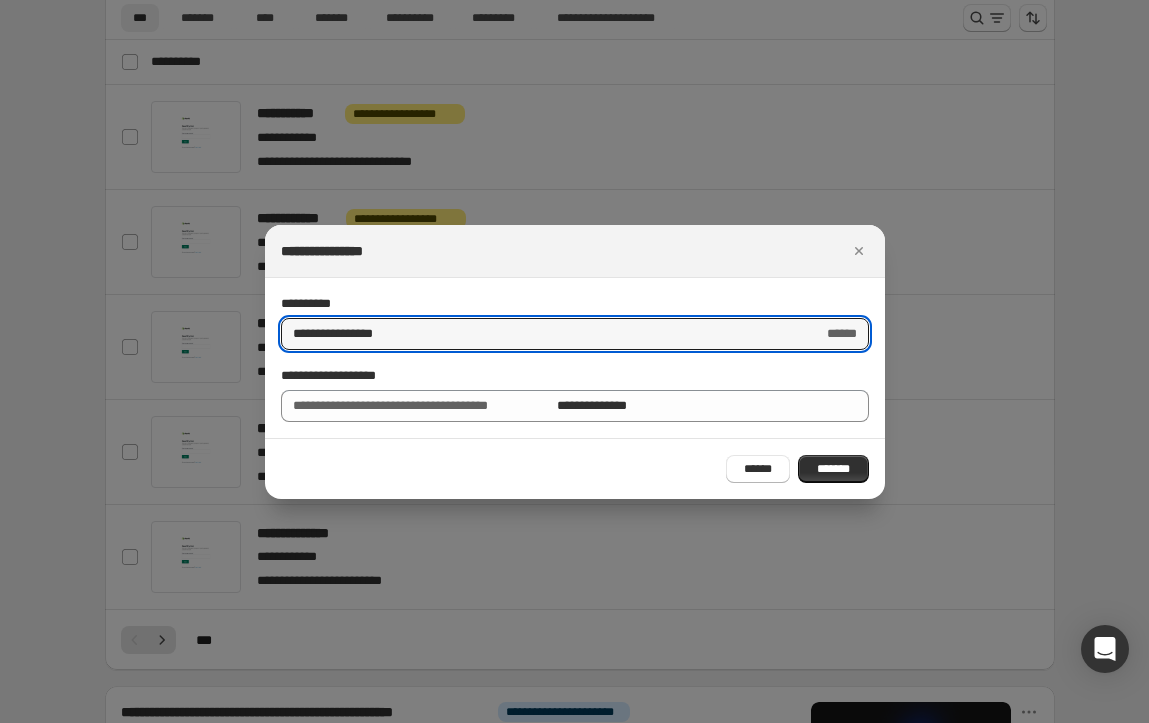 type on "**********" 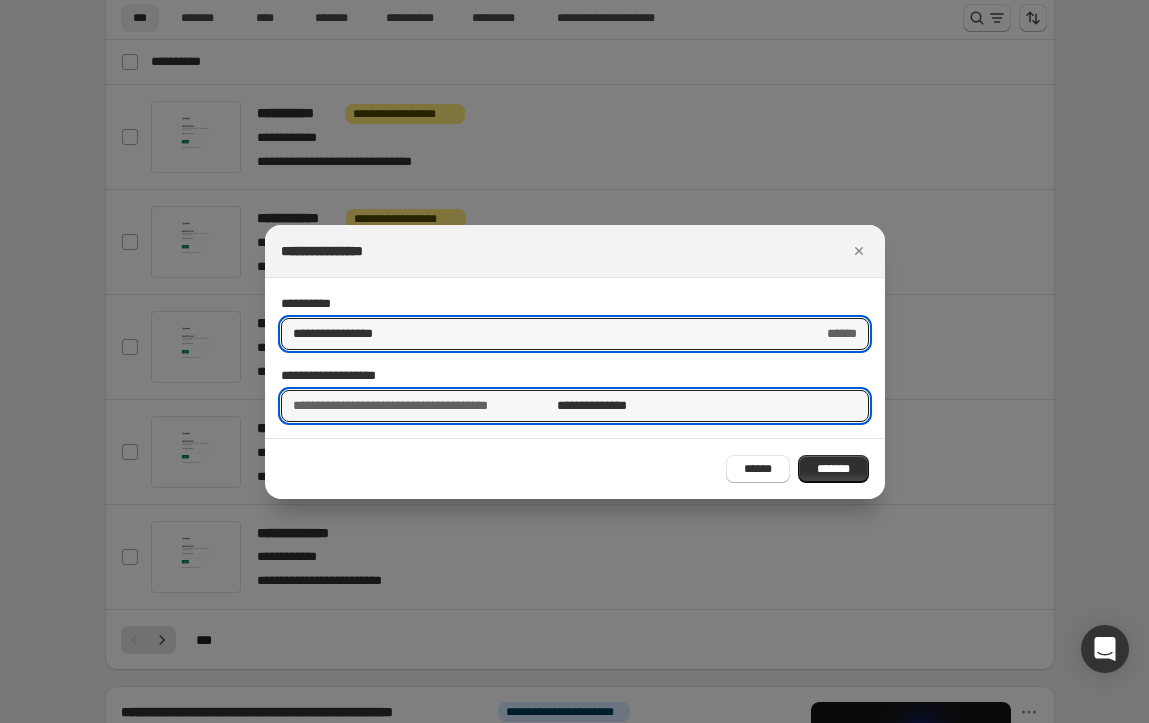 drag, startPoint x: 623, startPoint y: 403, endPoint x: 622, endPoint y: 427, distance: 24.020824 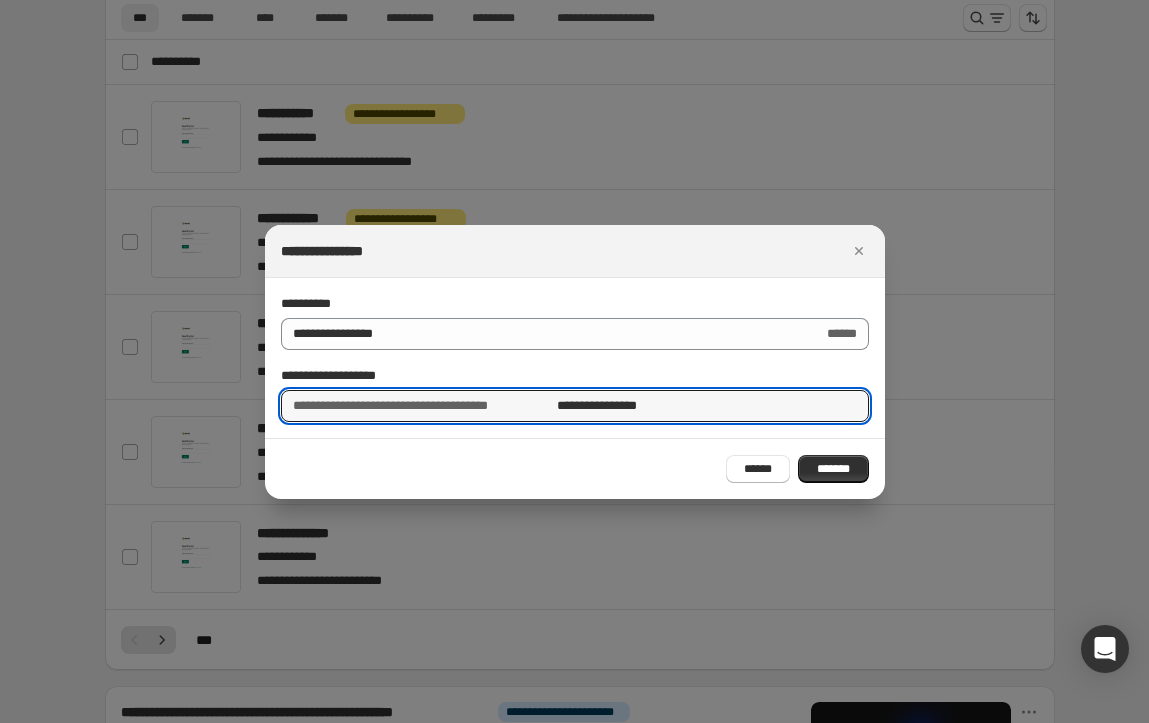 type on "**********" 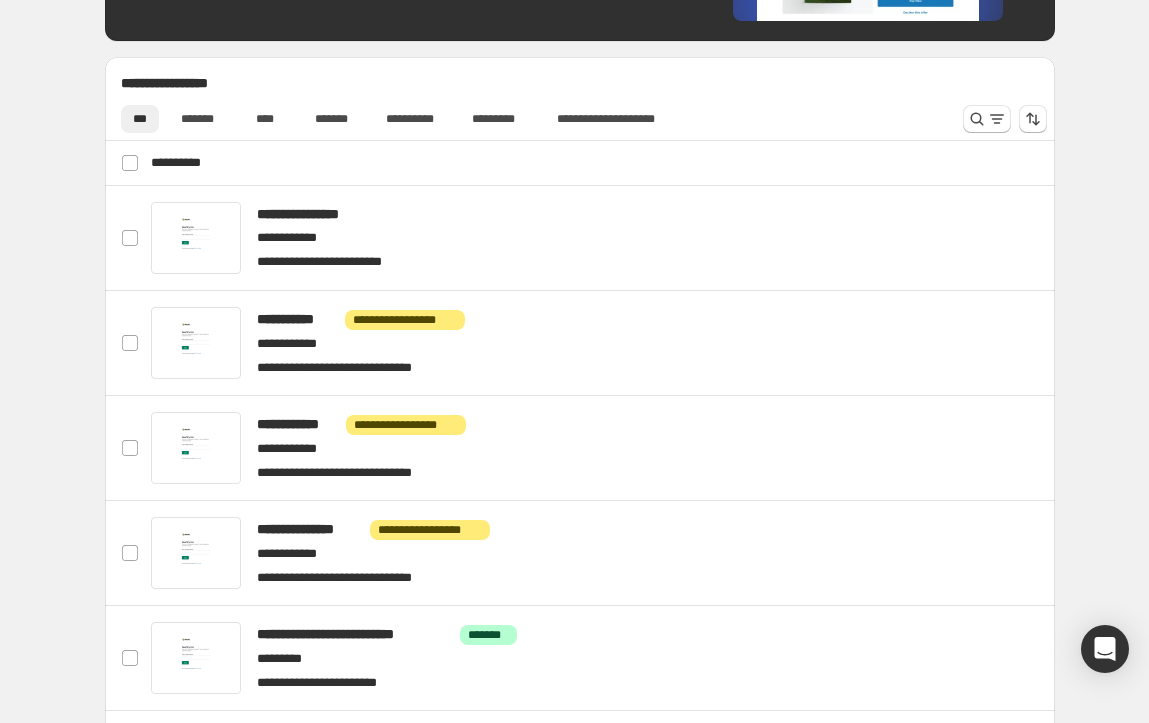 scroll, scrollTop: 500, scrollLeft: 0, axis: vertical 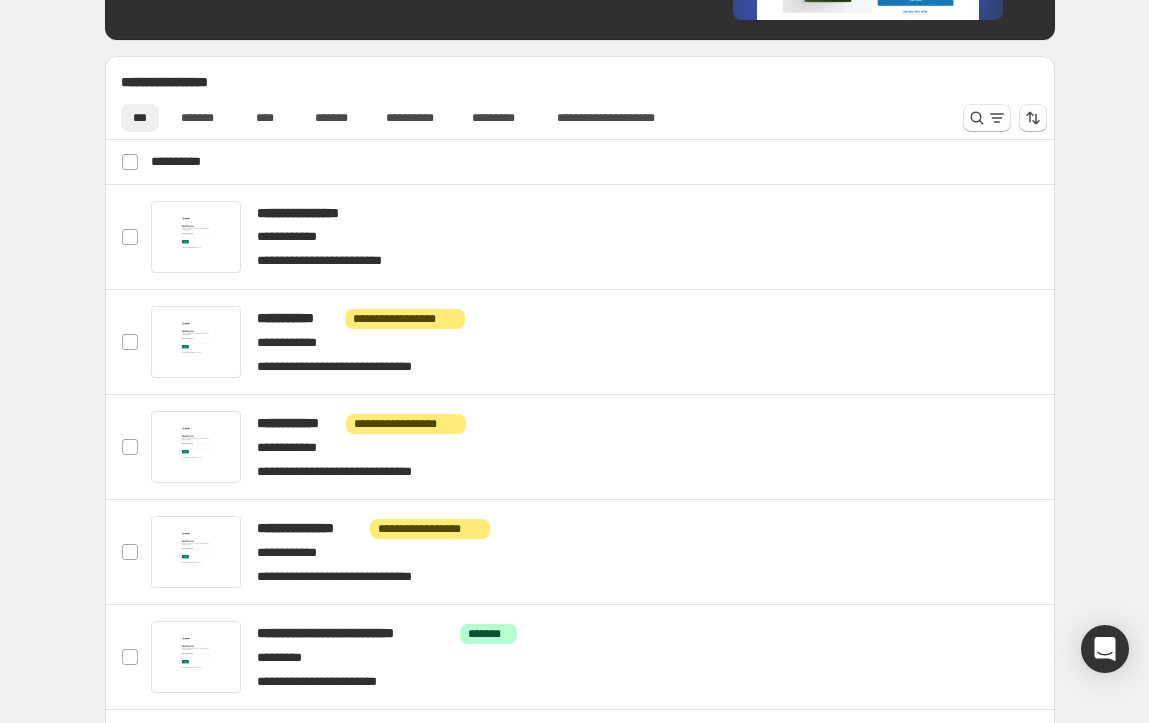 click at bounding box center [603, 237] 